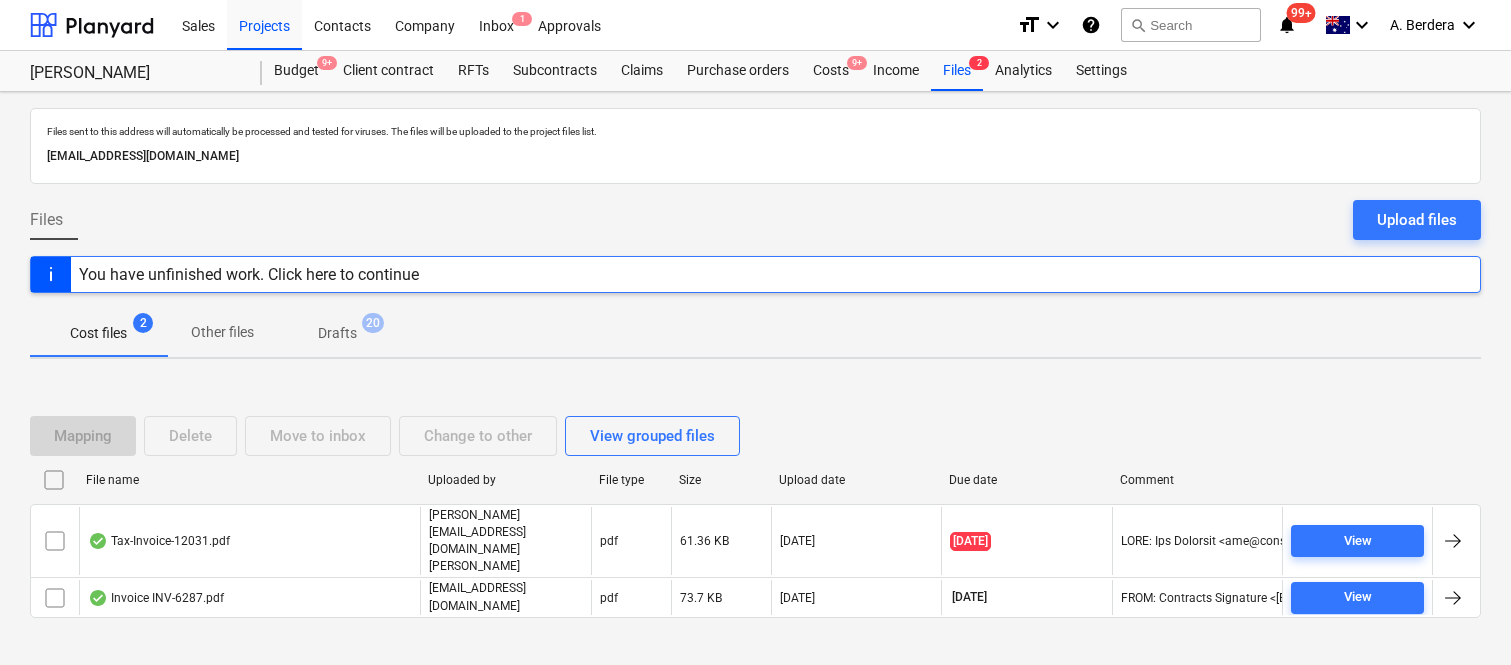 scroll, scrollTop: 0, scrollLeft: 0, axis: both 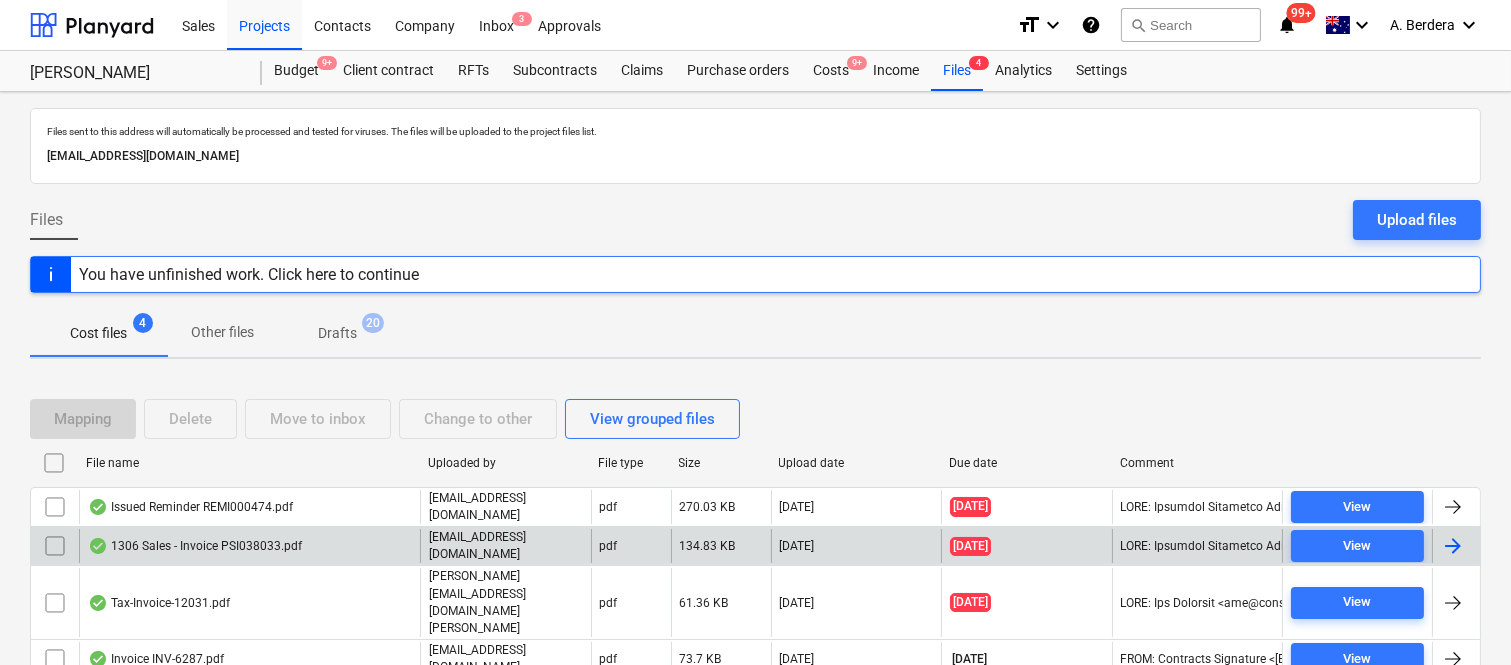 click on "1306 Sales - Invoice PSI038033.pdf" at bounding box center [249, 546] 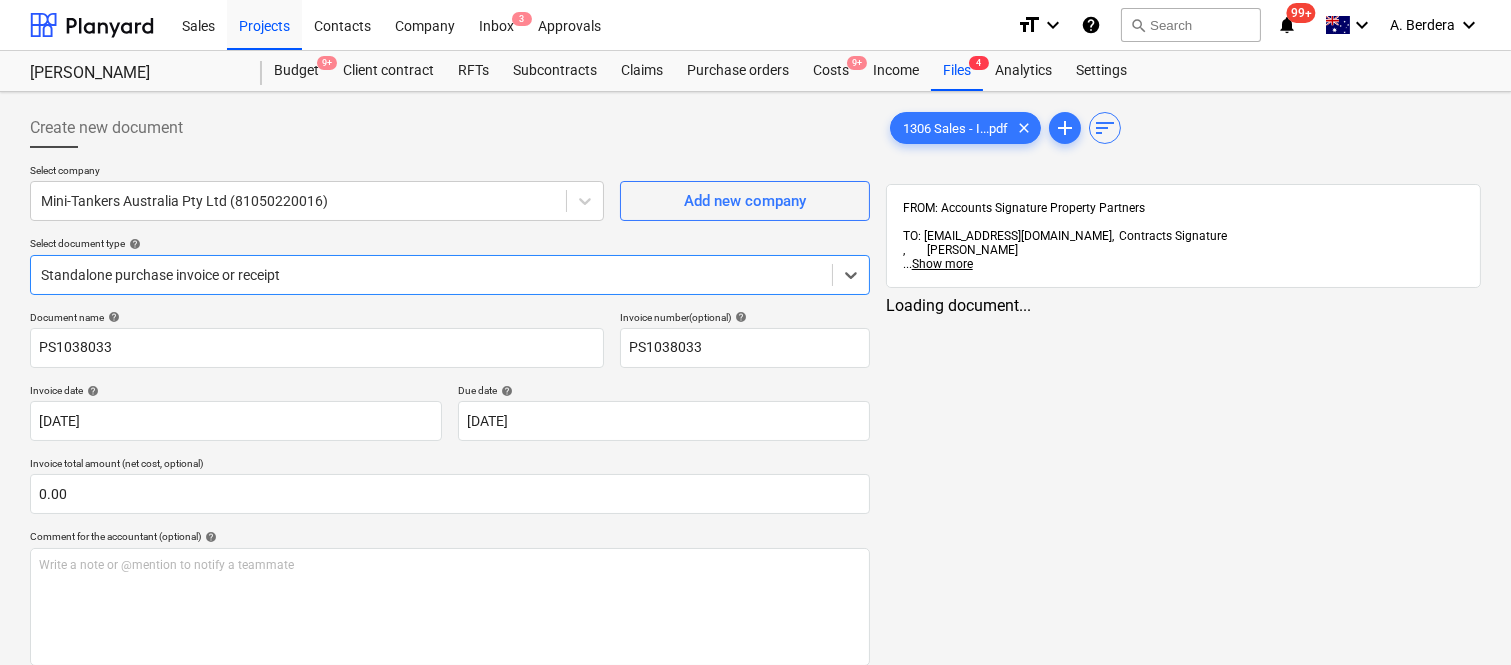 type on "PS1038033" 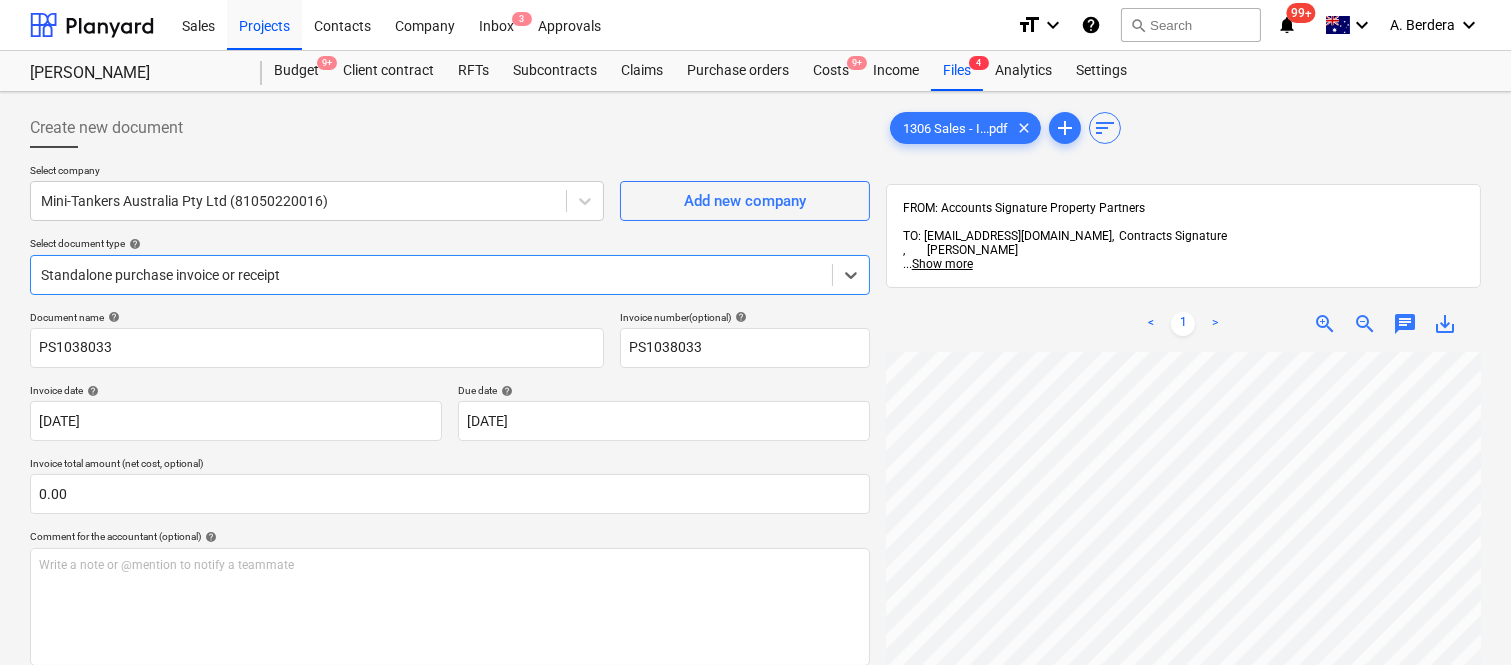 click on "Standalone purchase invoice or receipt" at bounding box center (431, 275) 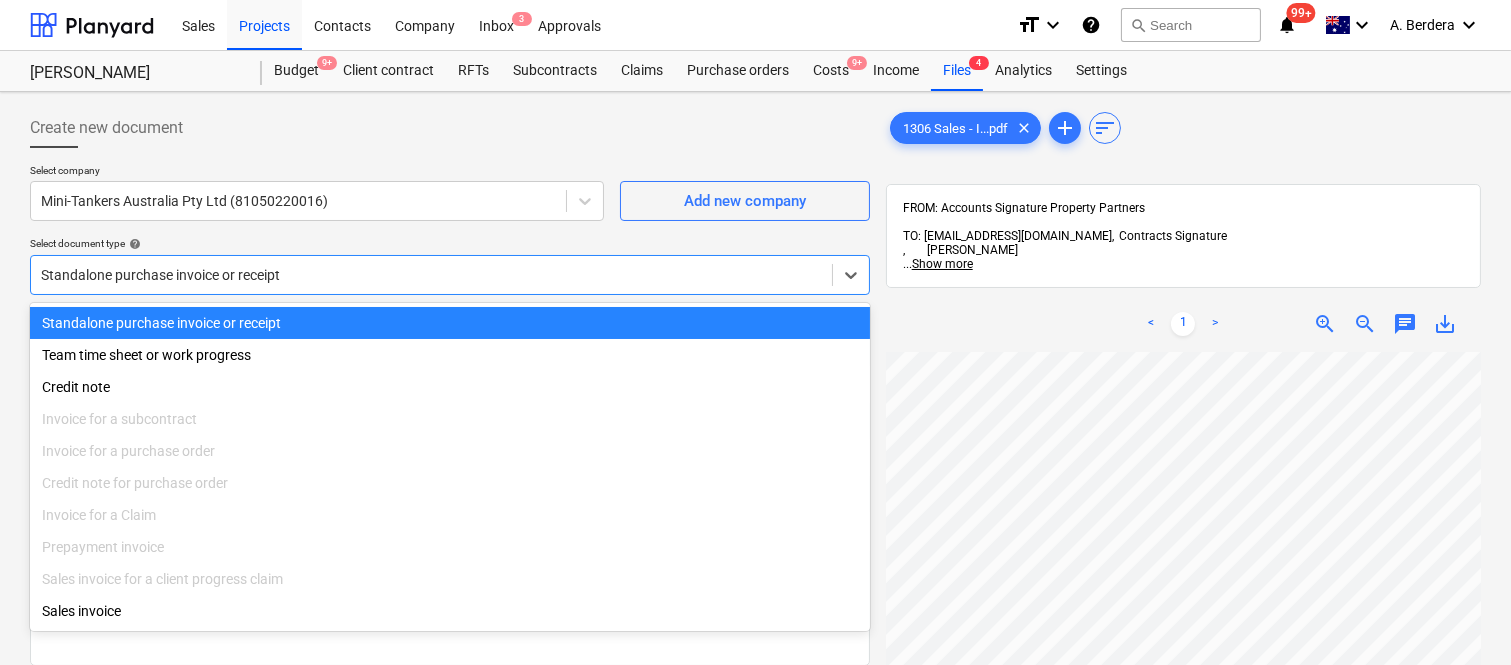 click on "Standalone purchase invoice or receipt" at bounding box center (450, 323) 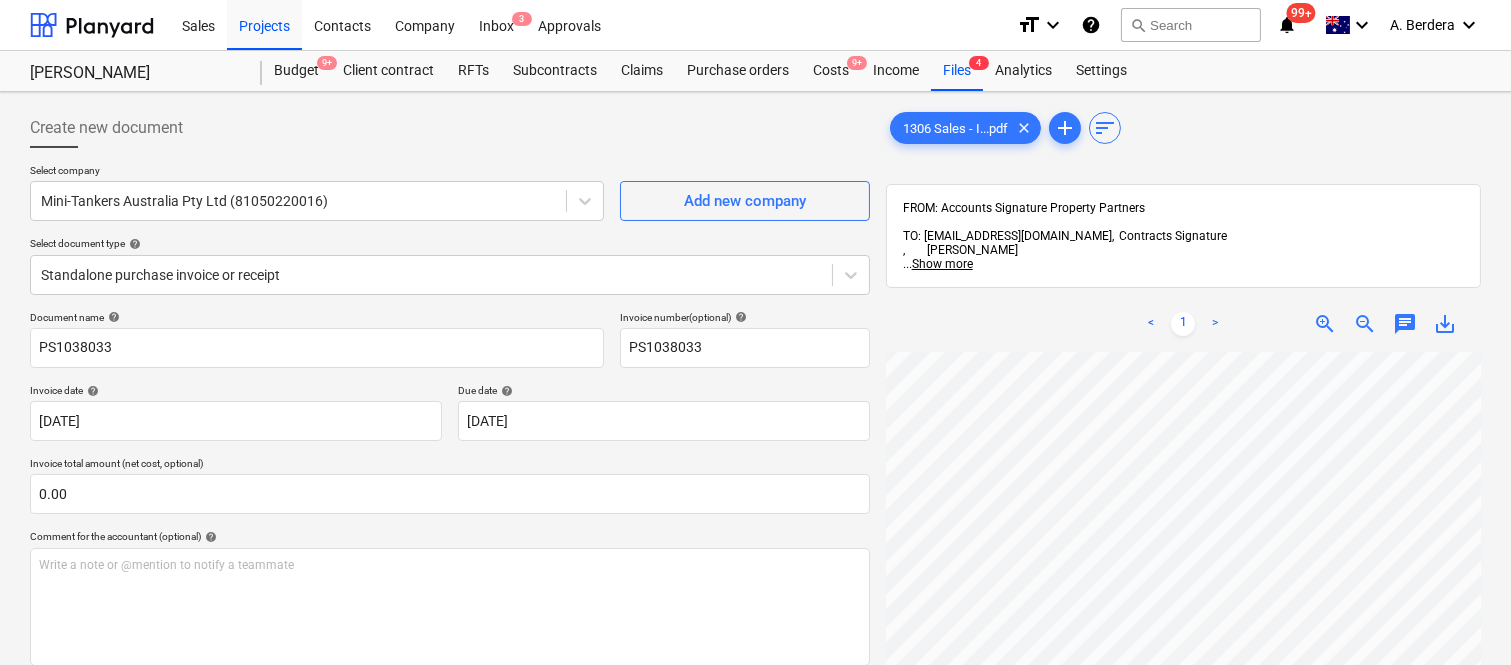 scroll, scrollTop: 0, scrollLeft: 735, axis: horizontal 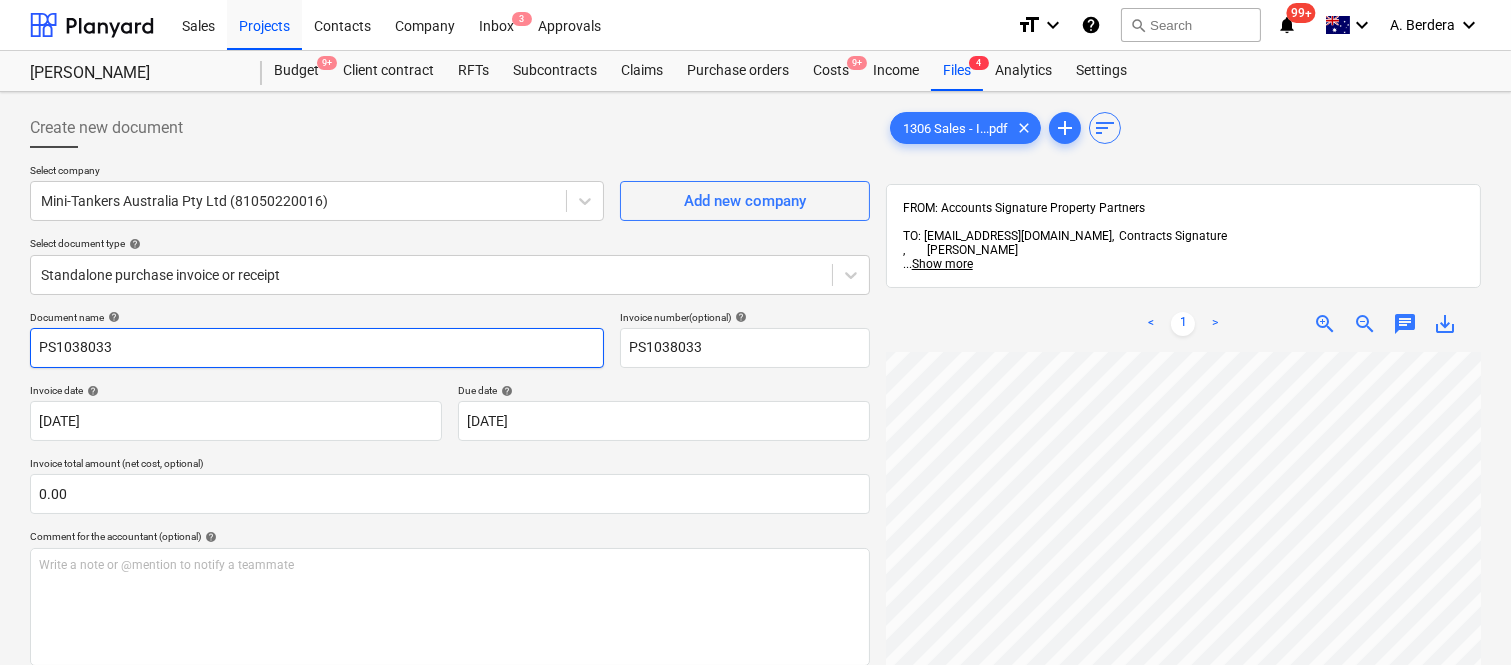 click on "PS1038033" at bounding box center [317, 348] 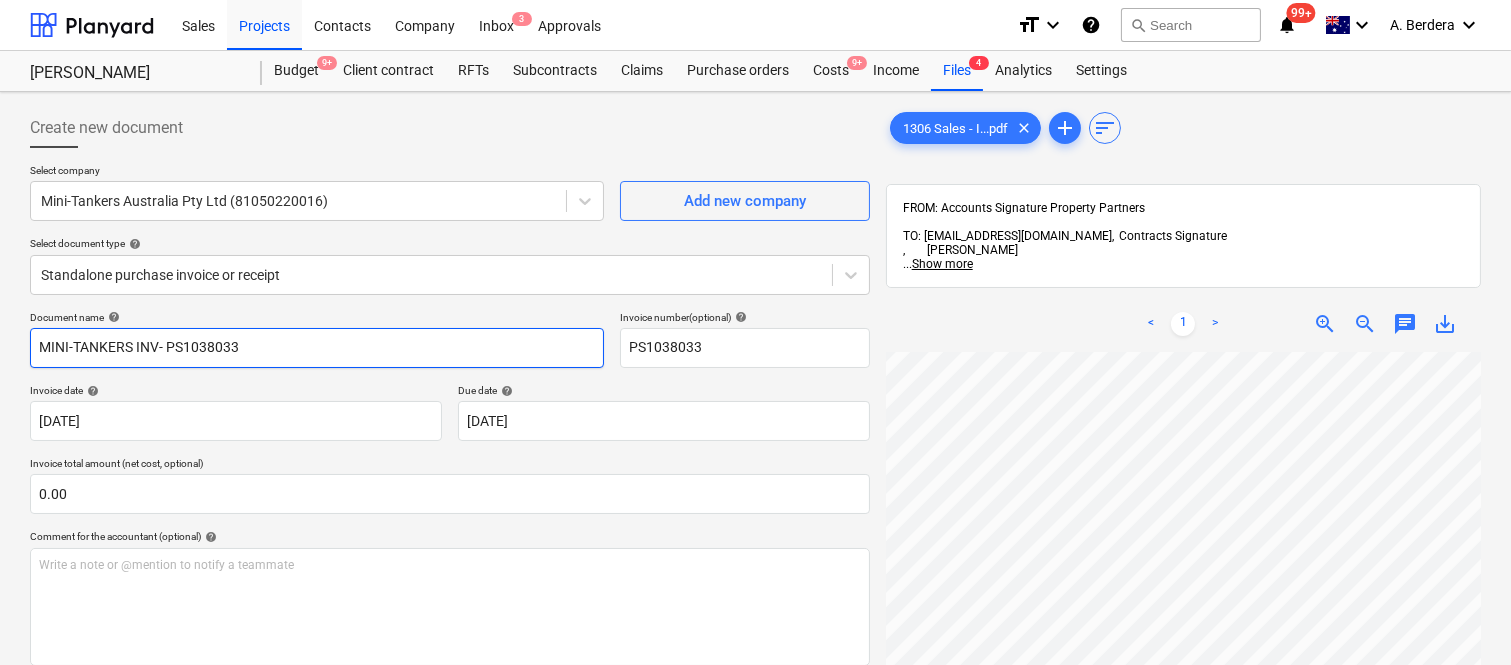 type on "MINI-TANKERS INV- PS1038033" 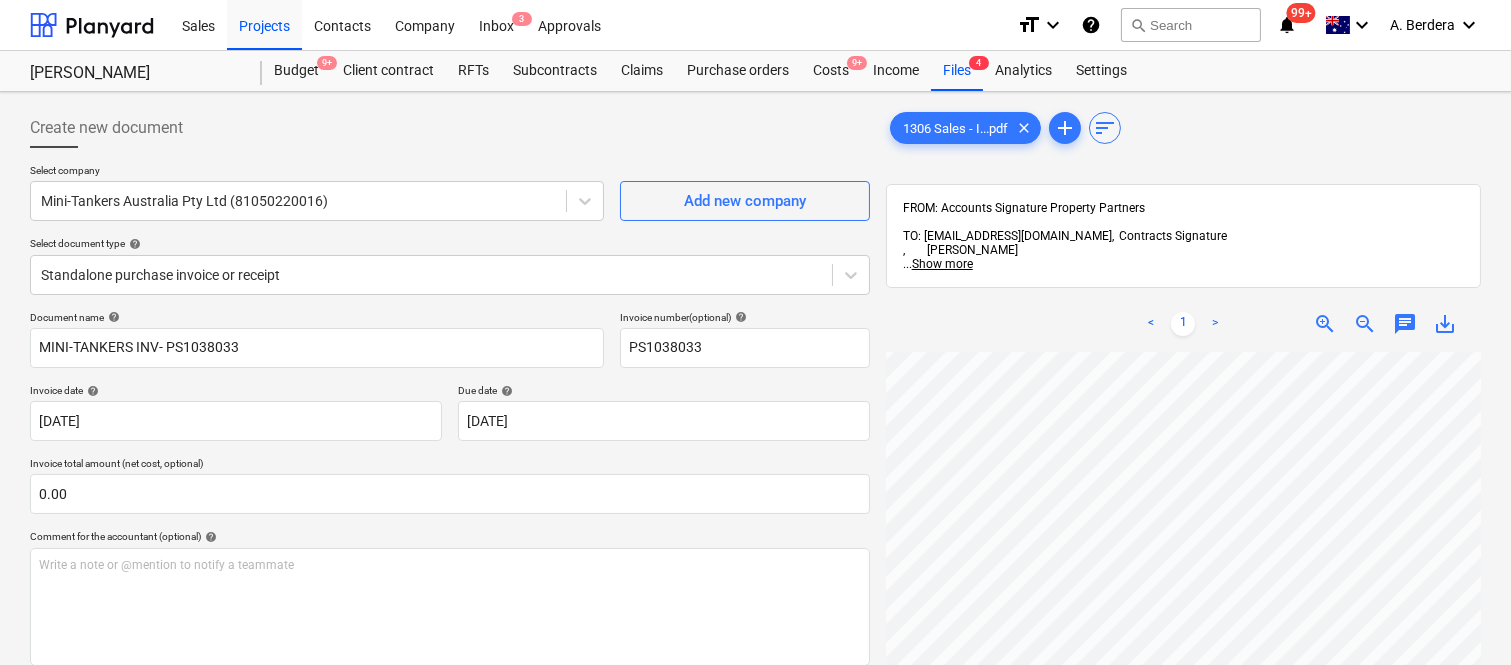 scroll, scrollTop: 0, scrollLeft: 281, axis: horizontal 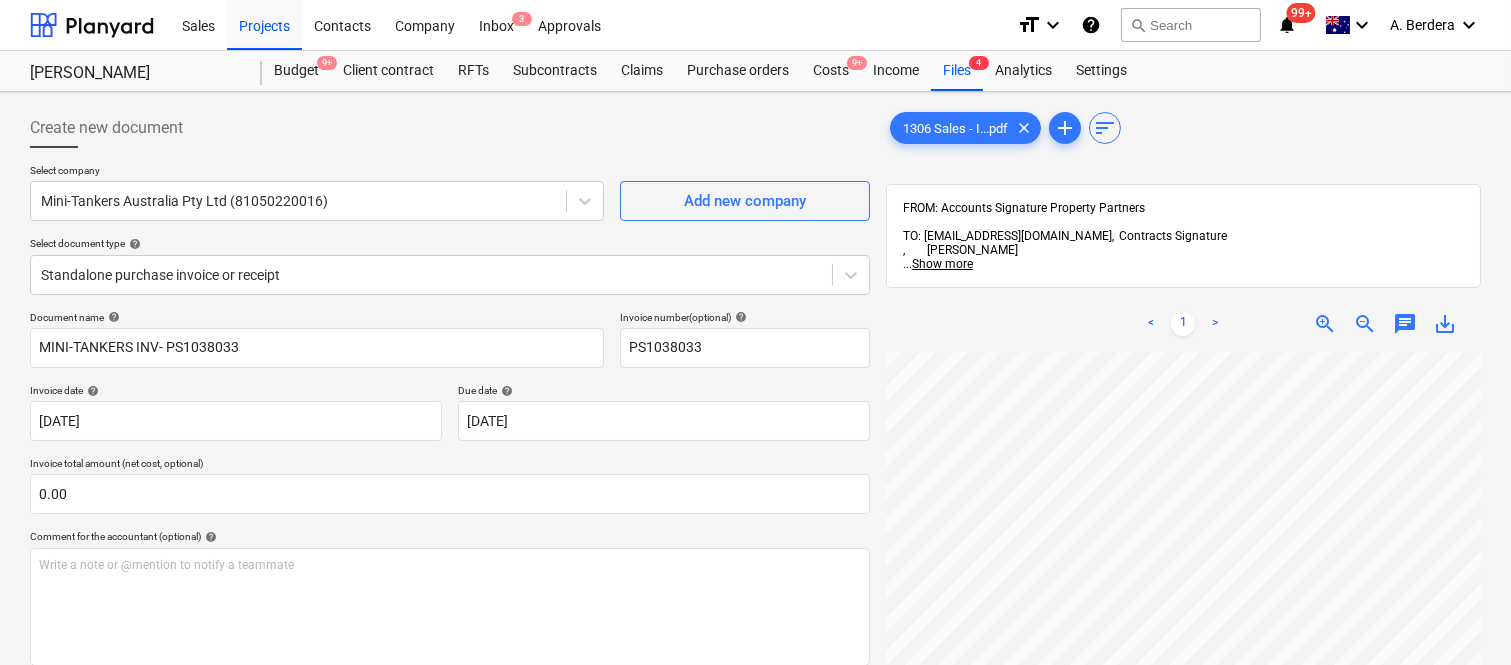 click on "Sales Projects Contacts Company Inbox 3 Approvals format_size keyboard_arrow_down help search Search notifications 99+ keyboard_arrow_down A. Berdera keyboard_arrow_down Della Rosa Budget 9+ Client contract RFTs Subcontracts Claims Purchase orders Costs 9+ Income Files 4 Analytics Settings Create new document Select company Mini-Tankers Australia Pty Ltd (81050220016)  Add new company Select document type help Standalone purchase invoice or receipt Document name help MINI-TANKERS INV- PS1038033 Invoice number  (optional) help PS1038033 Invoice date help 21 May 2025 21.05.2025 Press the down arrow key to interact with the calendar and
select a date. Press the question mark key to get the keyboard shortcuts for changing dates. Due date help 21 May 2025 21.05.2025 Press the down arrow key to interact with the calendar and
select a date. Press the question mark key to get the keyboard shortcuts for changing dates. Invoice total amount (net cost, optional) 0.00 Comment for the accountant (optional)" at bounding box center [755, 332] 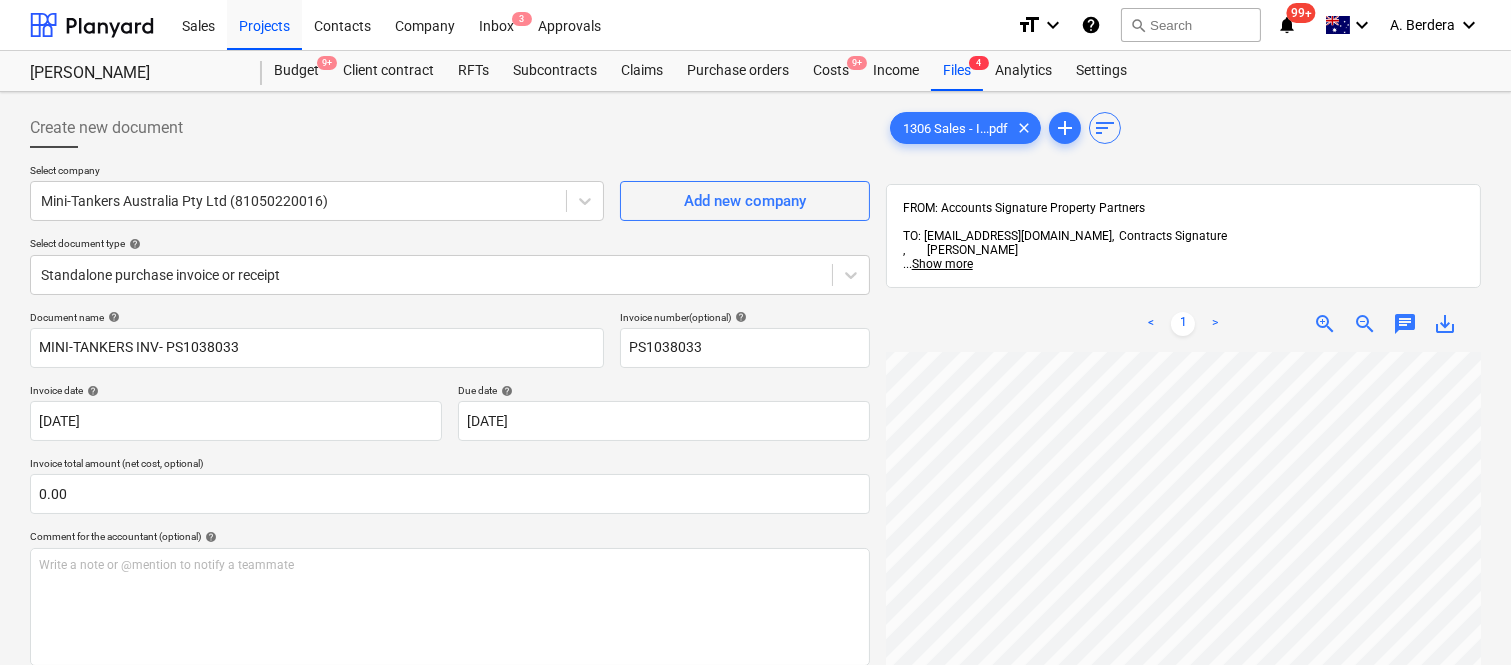 scroll, scrollTop: 4, scrollLeft: 376, axis: both 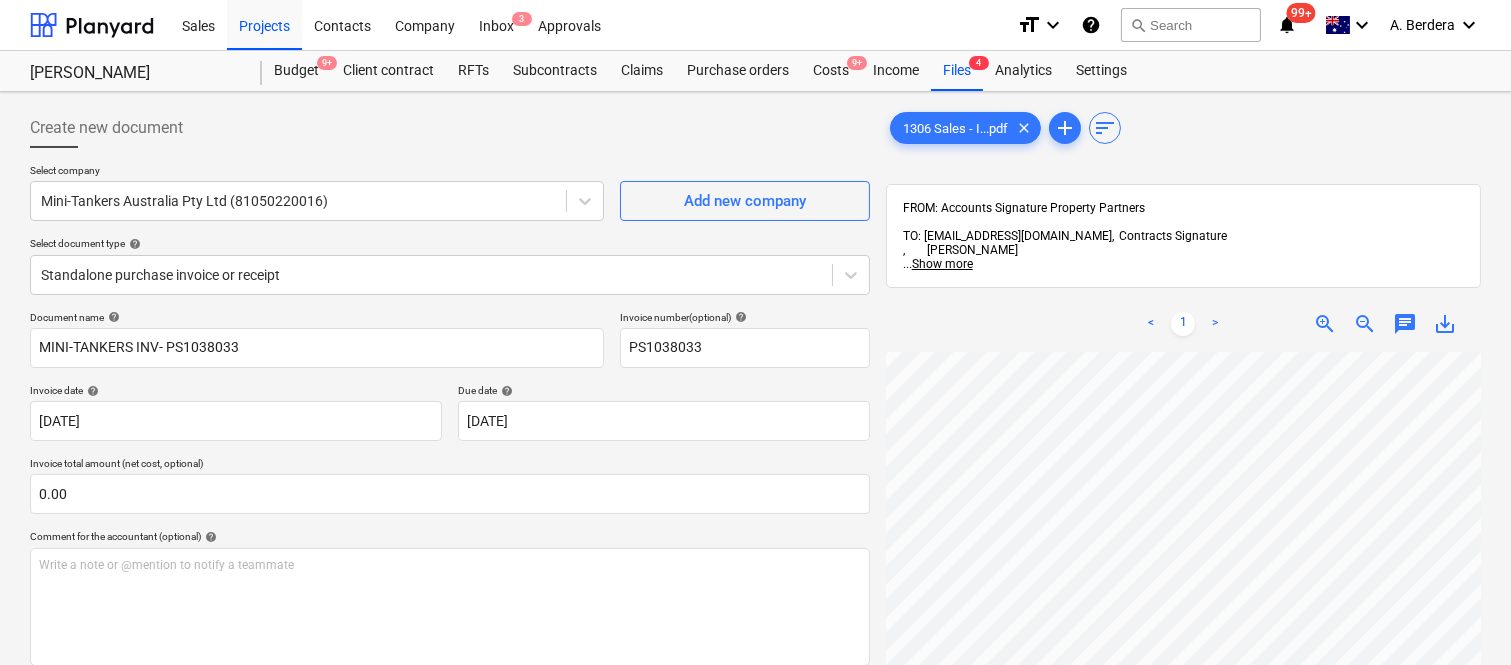 click on "Sales Projects Contacts Company Inbox 3 Approvals format_size keyboard_arrow_down help search Search notifications 99+ keyboard_arrow_down A. Berdera keyboard_arrow_down Della Rosa Budget 9+ Client contract RFTs Subcontracts Claims Purchase orders Costs 9+ Income Files 4 Analytics Settings Create new document Select company Mini-Tankers Australia Pty Ltd (81050220016)  Add new company Select document type help Standalone purchase invoice or receipt Document name help MINI-TANKERS INV- PS1038033 Invoice number  (optional) help PS1038033 Invoice date help 21 May 2025 21.05.2025 Press the down arrow key to interact with the calendar and
select a date. Press the question mark key to get the keyboard shortcuts for changing dates. Due date help 21 May 2025 21.05.2025 Press the down arrow key to interact with the calendar and
select a date. Press the question mark key to get the keyboard shortcuts for changing dates. Invoice total amount (net cost, optional) 0.00 Comment for the accountant (optional)" at bounding box center (755, 332) 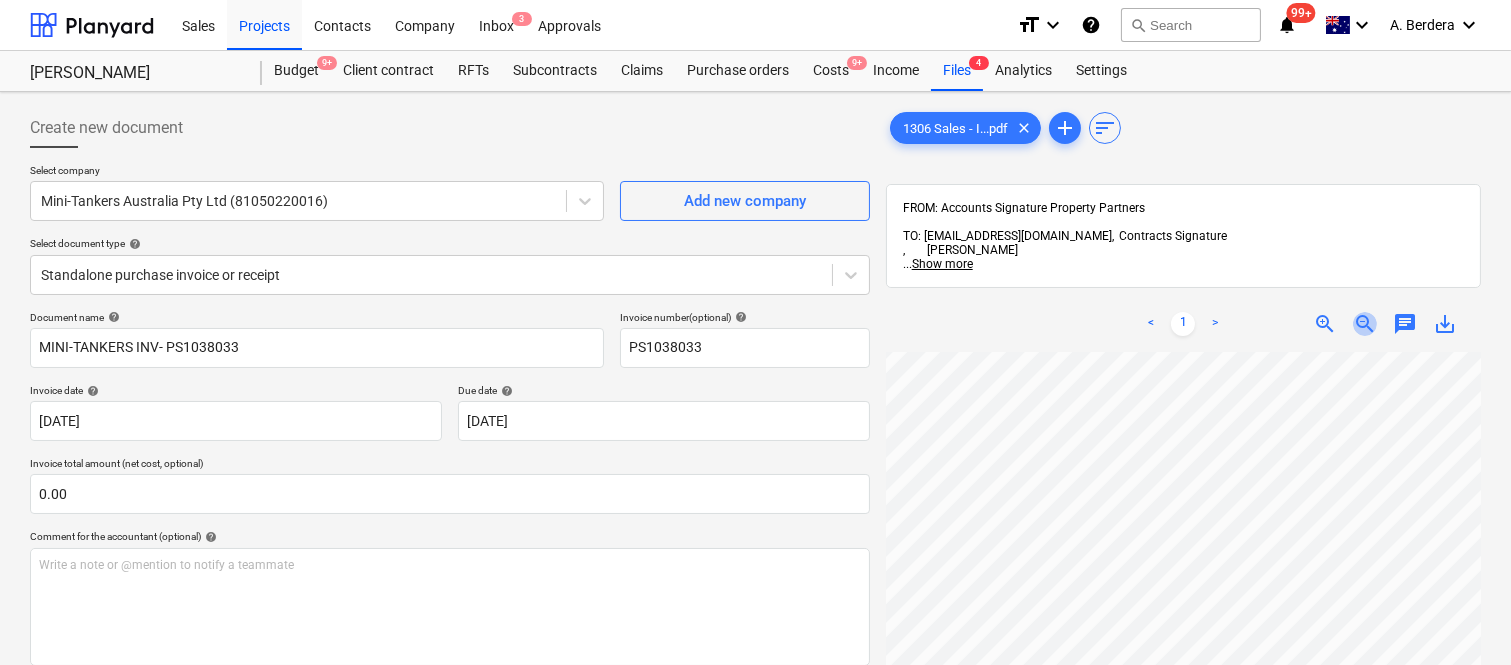 click on "zoom_out" at bounding box center [1365, 324] 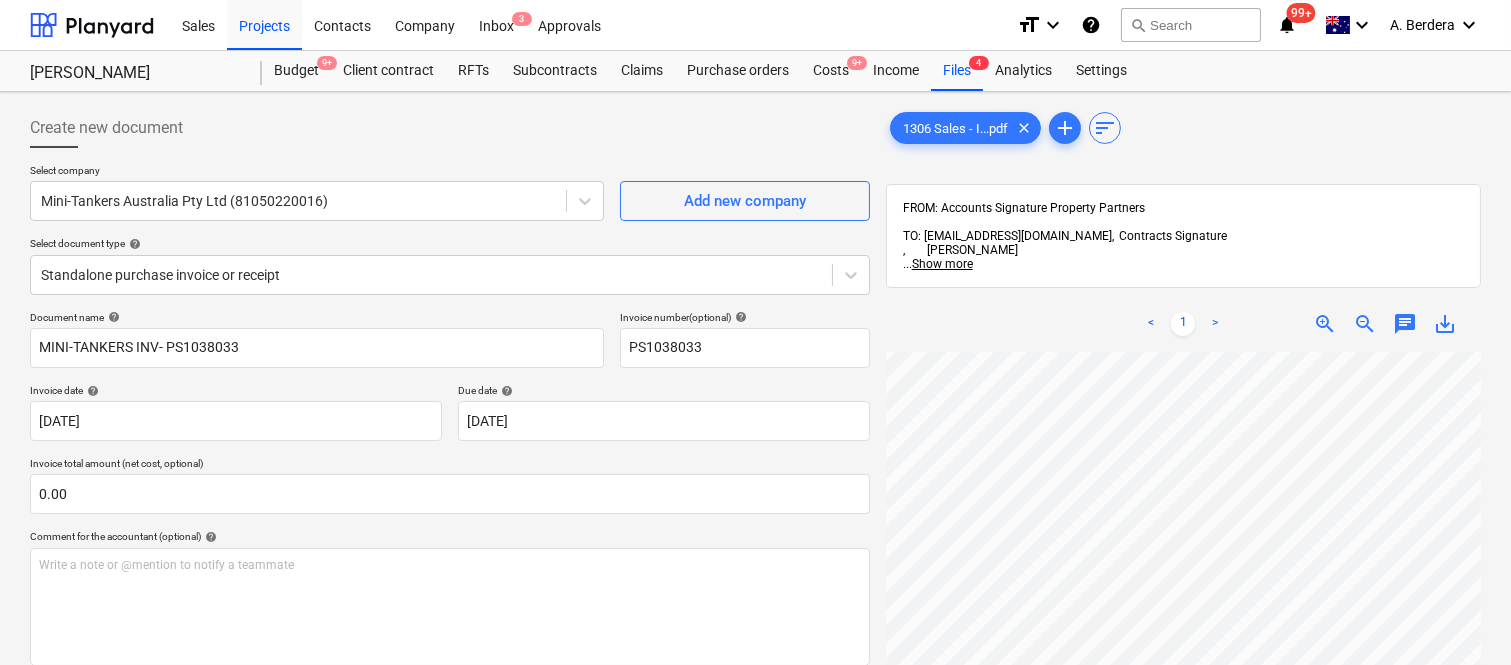 scroll, scrollTop: 0, scrollLeft: 416, axis: horizontal 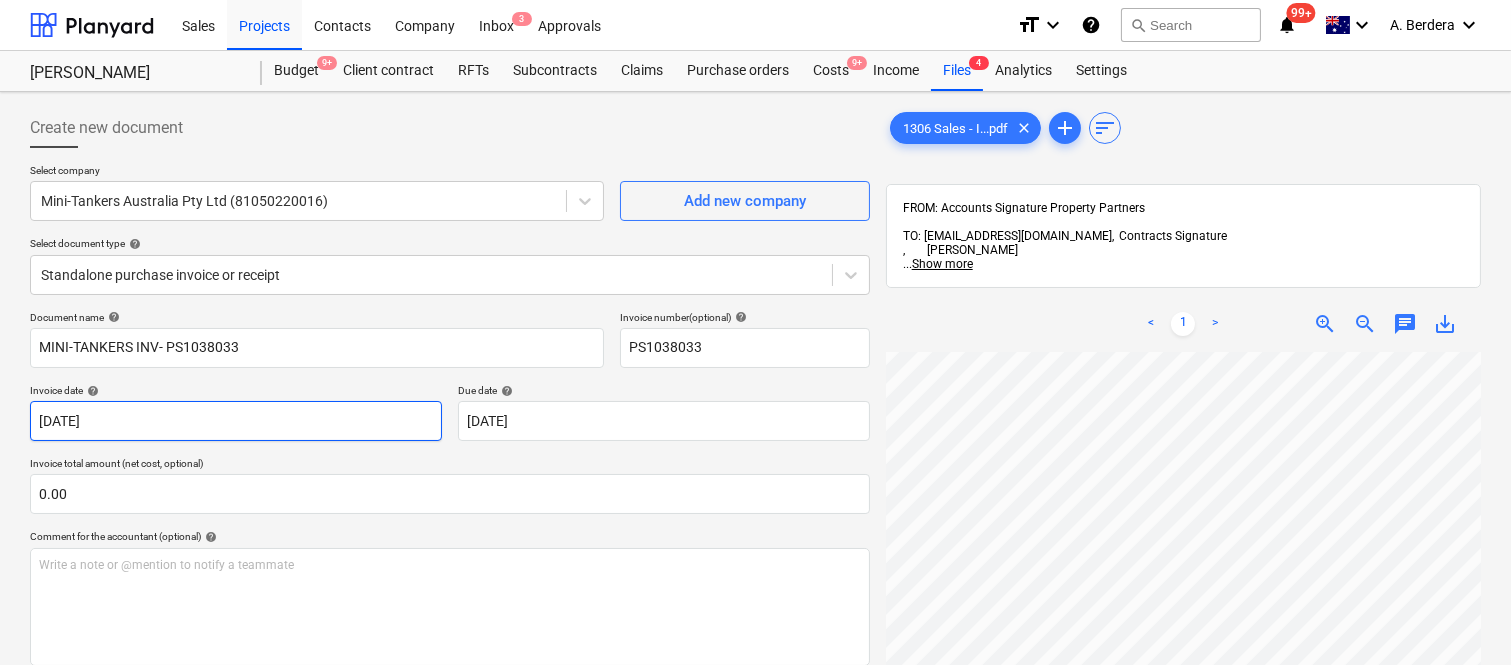 click on "Sales Projects Contacts Company Inbox 3 Approvals format_size keyboard_arrow_down help search Search notifications 99+ keyboard_arrow_down A. Berdera keyboard_arrow_down Della Rosa Budget 9+ Client contract RFTs Subcontracts Claims Purchase orders Costs 9+ Income Files 4 Analytics Settings Create new document Select company Mini-Tankers Australia Pty Ltd (81050220016)  Add new company Select document type help Standalone purchase invoice or receipt Document name help MINI-TANKERS INV- PS1038033 Invoice number  (optional) help PS1038033 Invoice date help 21 May 2025 21.05.2025 Press the down arrow key to interact with the calendar and
select a date. Press the question mark key to get the keyboard shortcuts for changing dates. Due date help 21 May 2025 21.05.2025 Press the down arrow key to interact with the calendar and
select a date. Press the question mark key to get the keyboard shortcuts for changing dates. Invoice total amount (net cost, optional) 0.00 Comment for the accountant (optional) help" at bounding box center (755, 332) 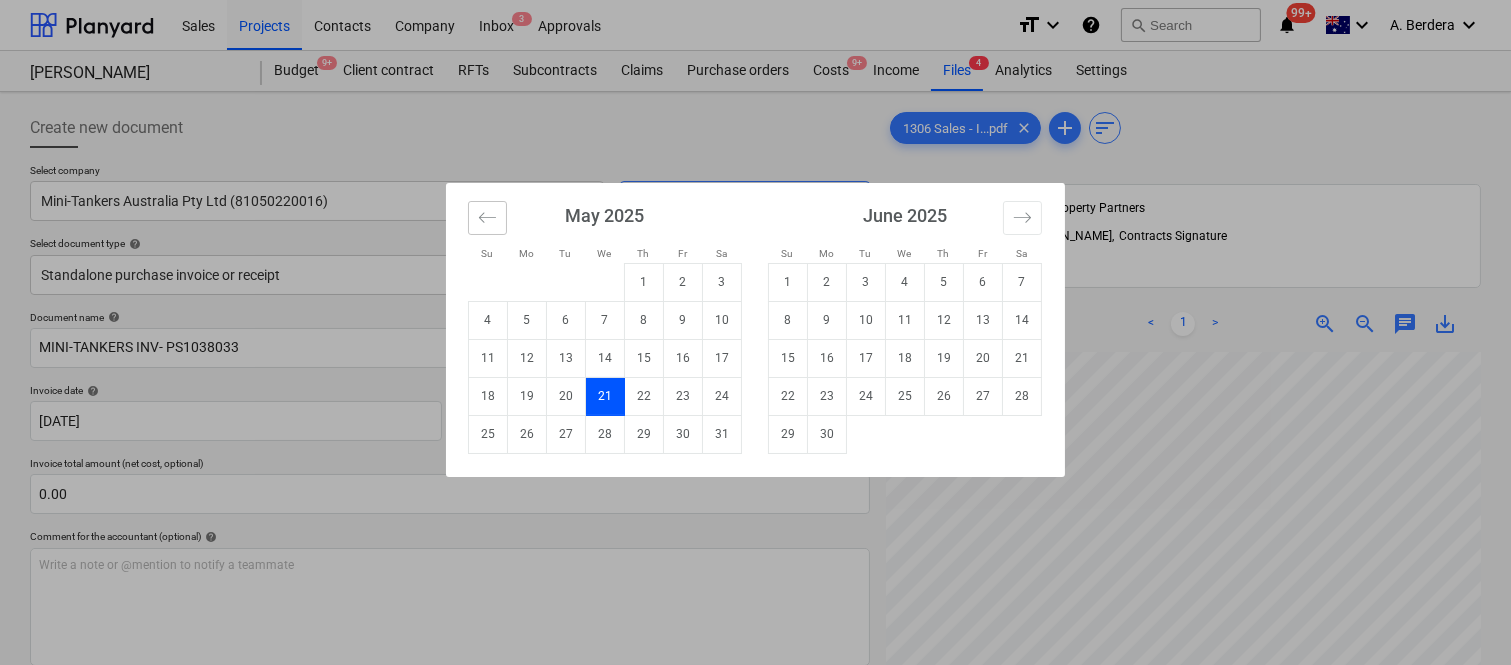 click 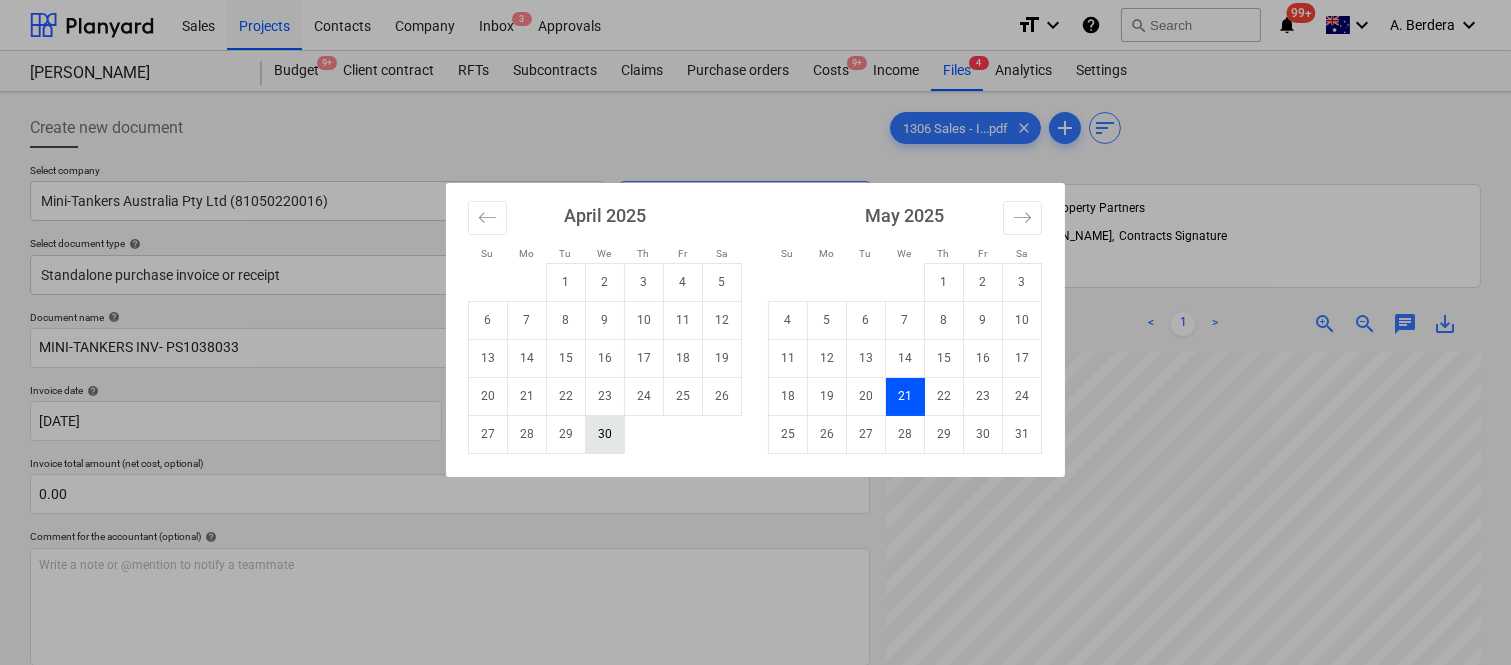 click on "30" at bounding box center [605, 434] 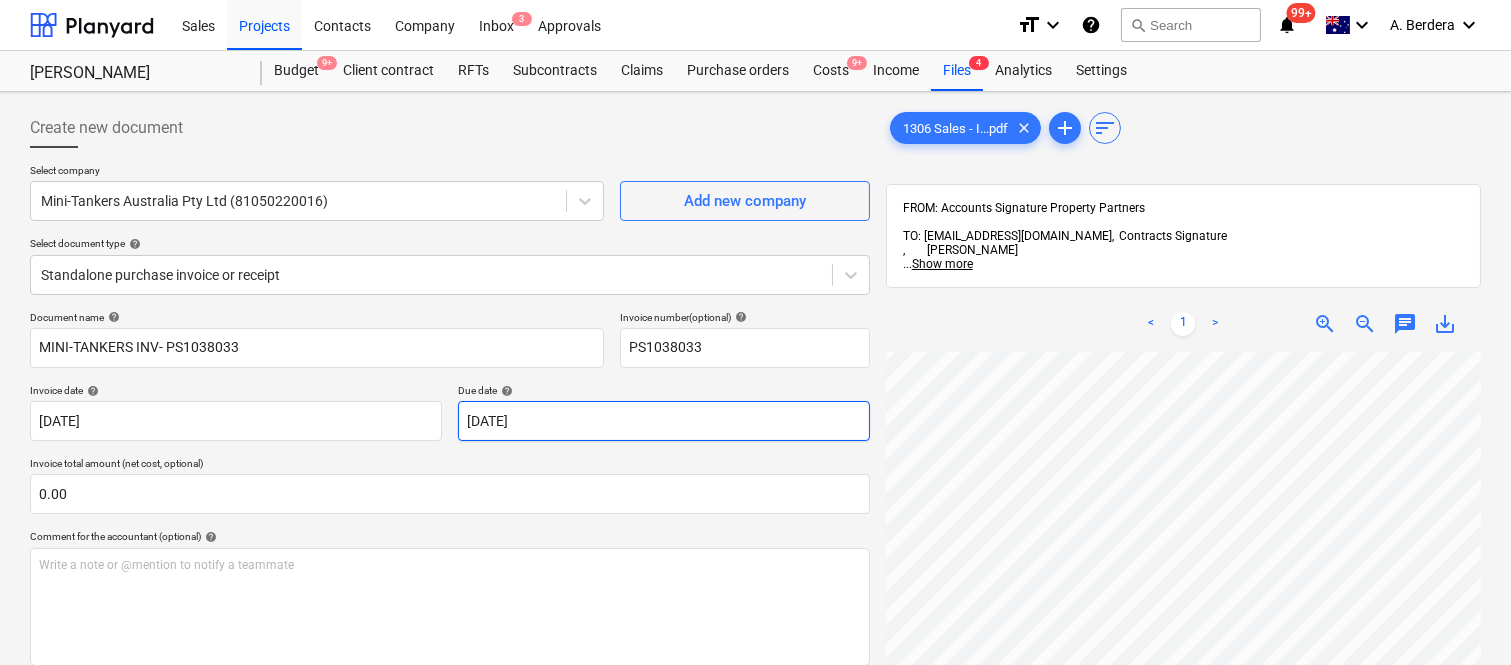 scroll, scrollTop: 148, scrollLeft: 466, axis: both 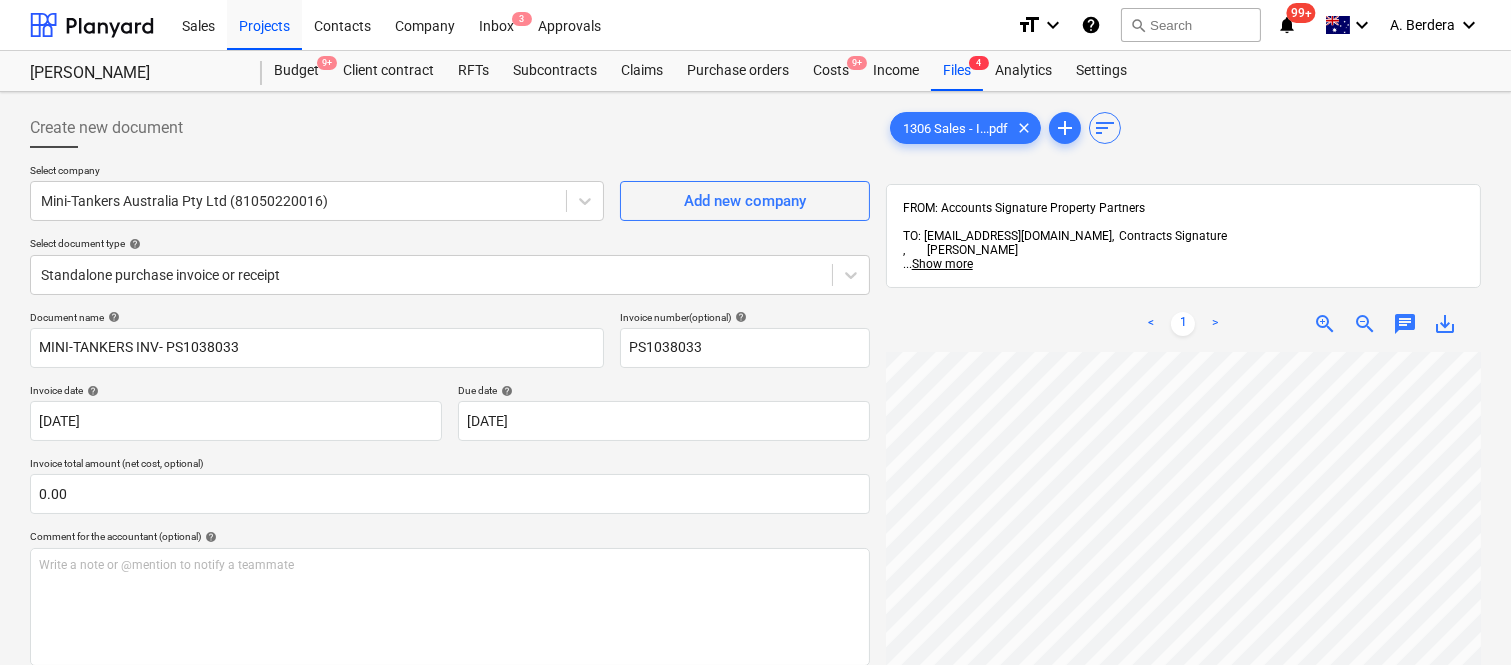 drag, startPoint x: 1510, startPoint y: 400, endPoint x: 1505, endPoint y: 430, distance: 30.413813 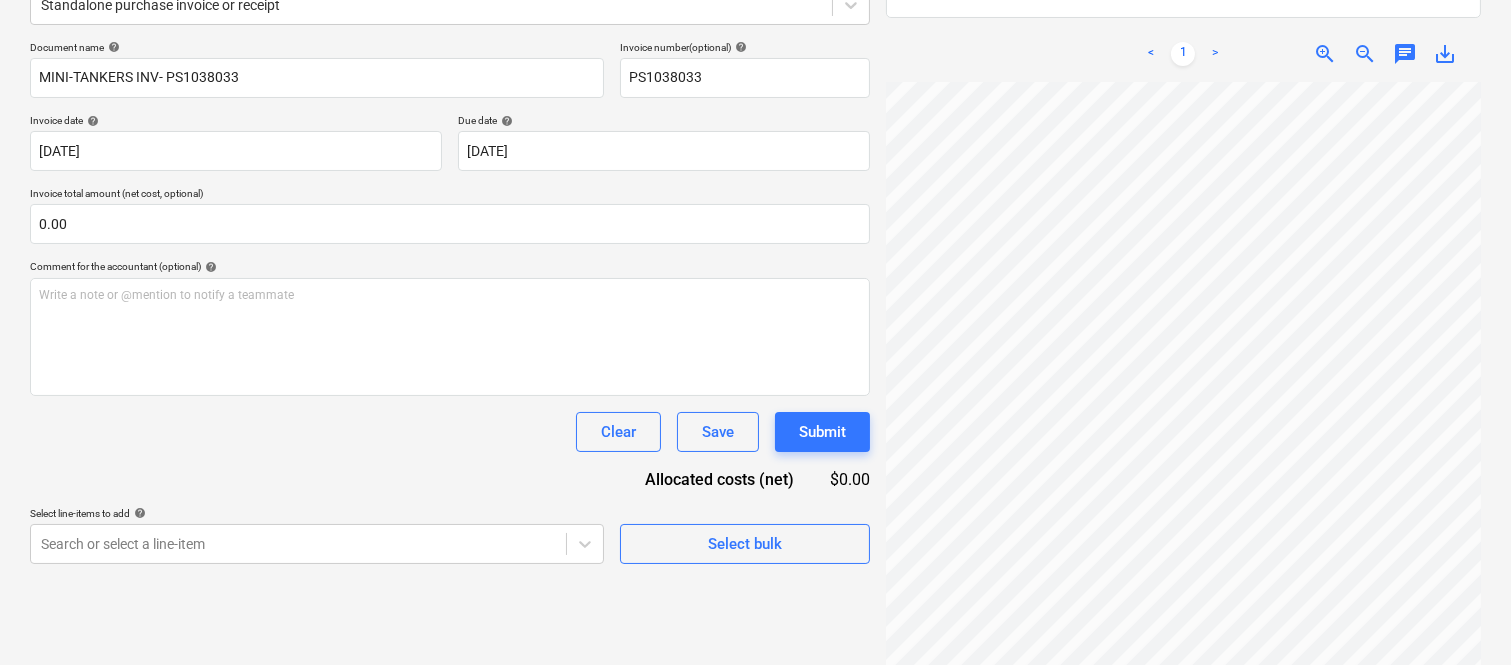 scroll, scrollTop: 285, scrollLeft: 0, axis: vertical 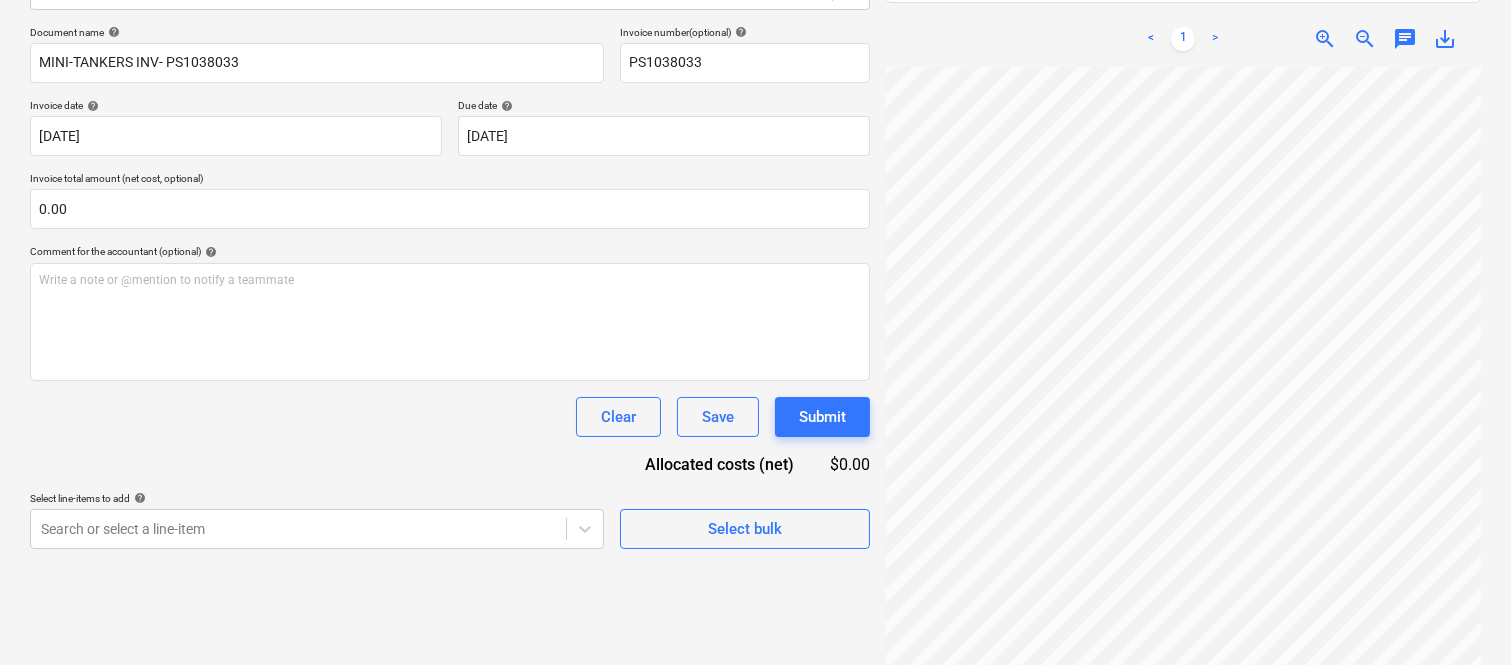 click on "Create new document Select company Mini-Tankers Australia Pty Ltd (81050220016)  Add new company Select document type help Standalone purchase invoice or receipt Document name help MINI-TANKERS INV- PS1038033 Invoice number  (optional) help PS1038033 Invoice date help 30 Apr 2025 30.04.2025 Press the down arrow key to interact with the calendar and
select a date. Press the question mark key to get the keyboard shortcuts for changing dates. Due date help 21 May 2025 21.05.2025 Press the down arrow key to interact with the calendar and
select a date. Press the question mark key to get the keyboard shortcuts for changing dates. Invoice total amount (net cost, optional) 0.00 Comment for the accountant (optional) help Write a note or @mention to notify a teammate ﻿ Clear Save Submit Allocated costs (net) $0.00 Select line-items to add help Search or select a line-item Select bulk 1306 Sales - I...pdf clear add sort FROM: Accounts Signature Property Partners  , 	Matthew Williams  ...  Show more ...  Show more" at bounding box center [755, 249] 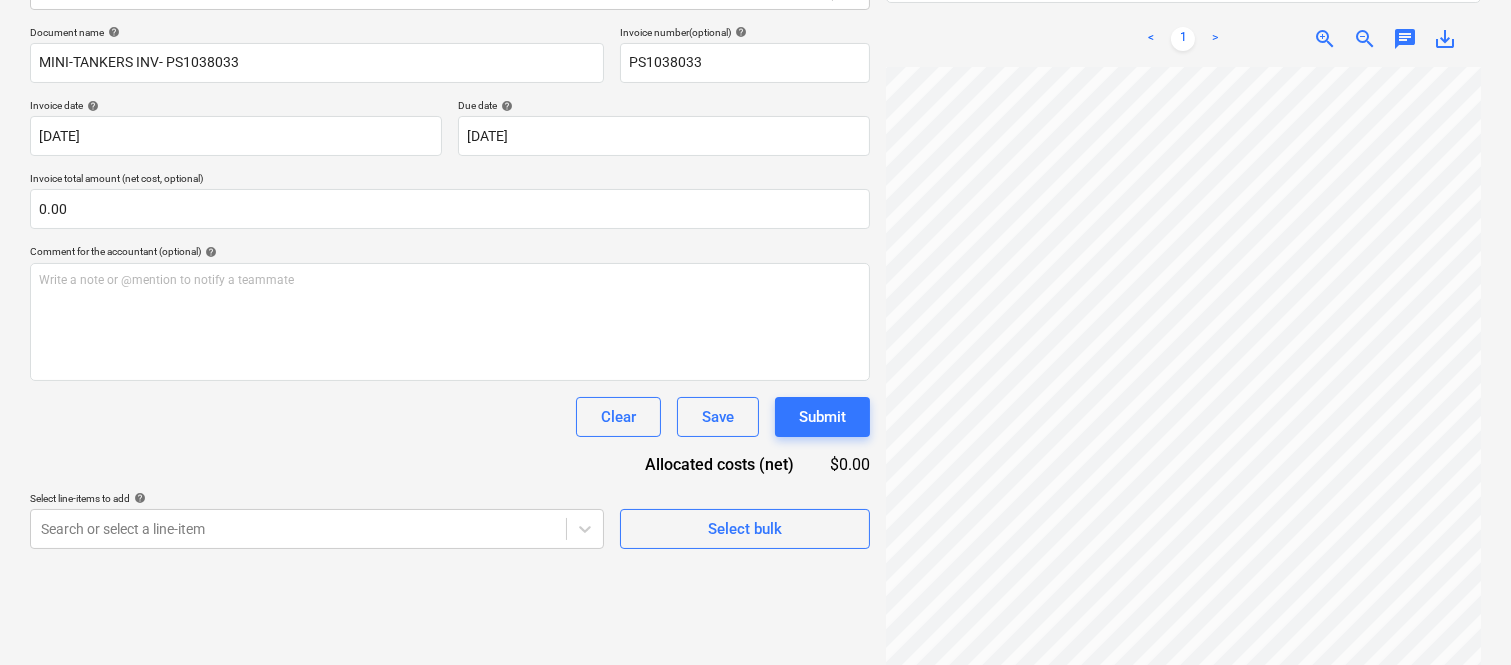 scroll, scrollTop: 148, scrollLeft: 0, axis: vertical 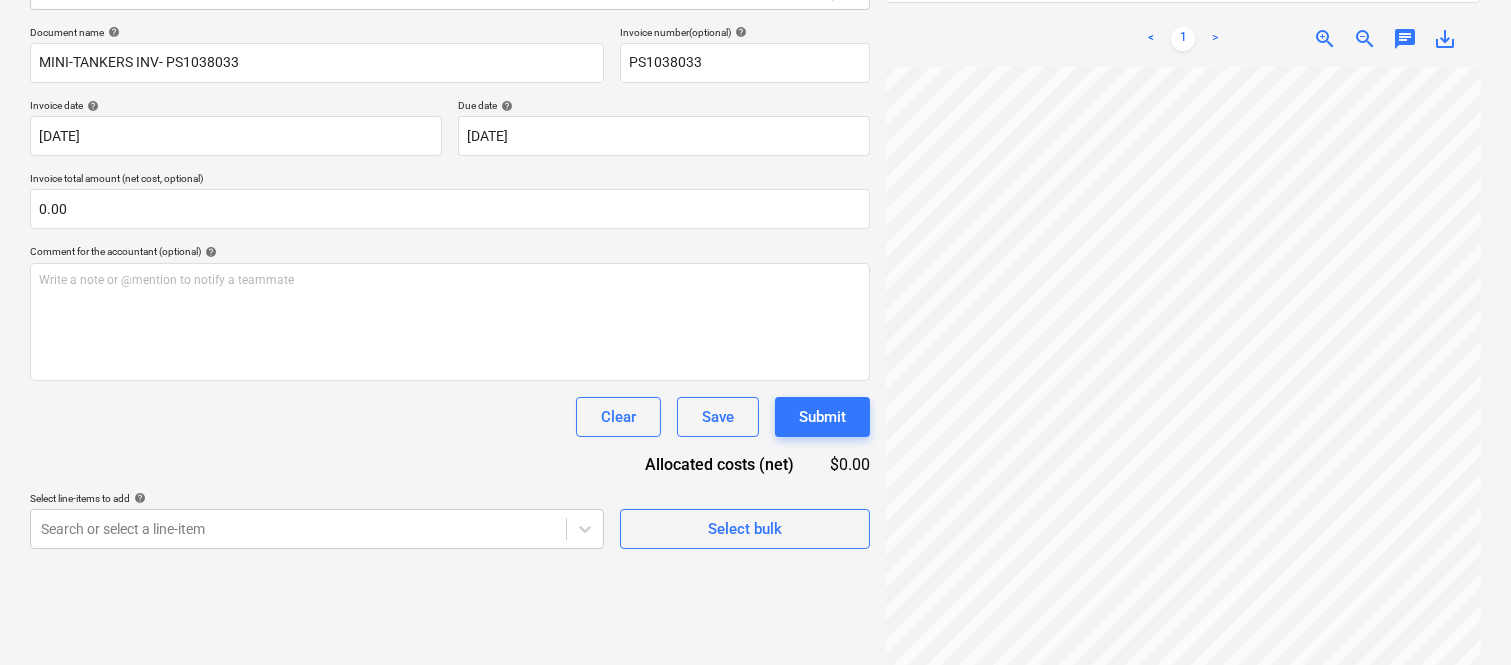 click on "Sales Projects Contacts Company Inbox 3 Approvals format_size keyboard_arrow_down help search Search notifications 99+ keyboard_arrow_down A. Berdera keyboard_arrow_down Della Rosa Budget 9+ Client contract RFTs Subcontracts Claims Purchase orders Costs 9+ Income Files 4 Analytics Settings Create new document Select company Mini-Tankers Australia Pty Ltd (81050220016)  Add new company Select document type help Standalone purchase invoice or receipt Document name help MINI-TANKERS INV- PS1038033 Invoice number  (optional) help PS1038033 Invoice date help 30 Apr 2025 30.04.2025 Press the down arrow key to interact with the calendar and
select a date. Press the question mark key to get the keyboard shortcuts for changing dates. Due date help 21 May 2025 21.05.2025 Press the down arrow key to interact with the calendar and
select a date. Press the question mark key to get the keyboard shortcuts for changing dates. Invoice total amount (net cost, optional) 0.00 Comment for the accountant (optional)" at bounding box center (755, 47) 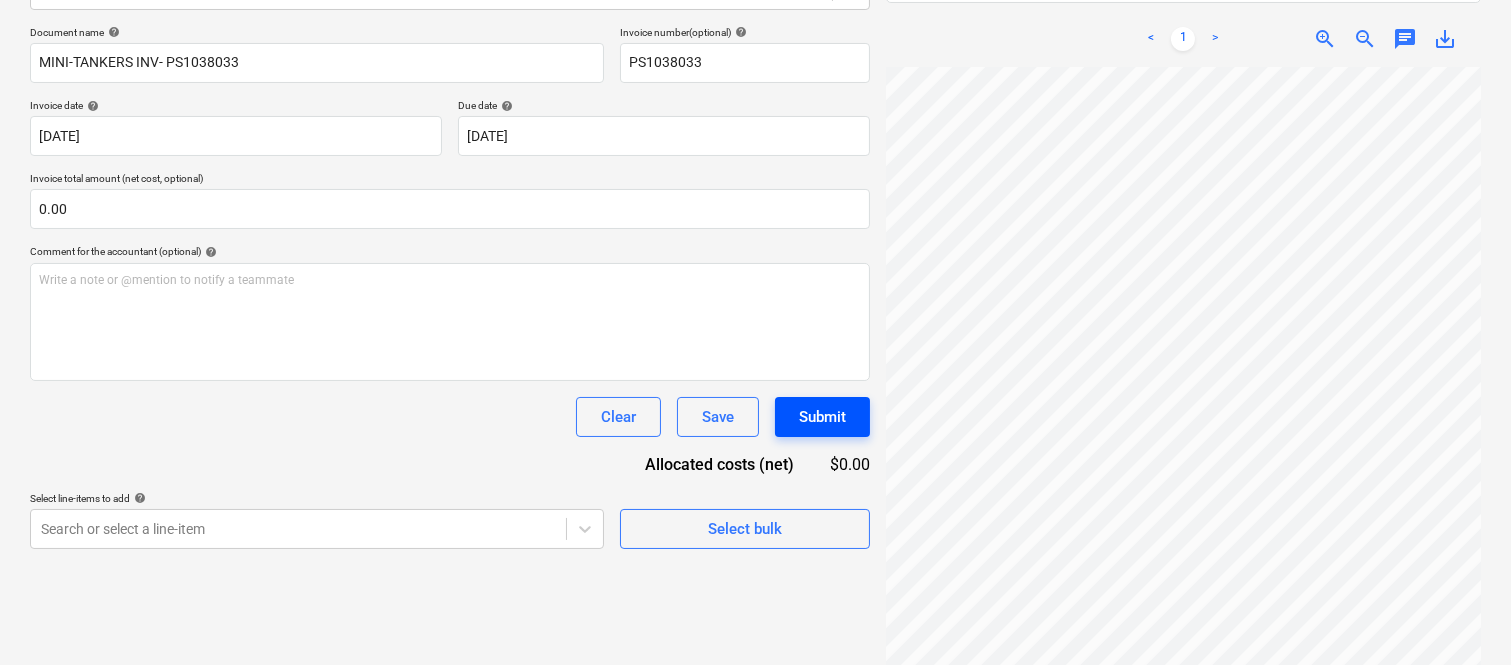 click on "Create new document Select company Mini-Tankers Australia Pty Ltd (81050220016)  Add new company Select document type help Standalone purchase invoice or receipt Document name help MINI-TANKERS INV- PS1038033 Invoice number  (optional) help PS1038033 Invoice date help 30 Apr 2025 30.04.2025 Press the down arrow key to interact with the calendar and
select a date. Press the question mark key to get the keyboard shortcuts for changing dates. Due date help 21 May 2025 21.05.2025 Press the down arrow key to interact with the calendar and
select a date. Press the question mark key to get the keyboard shortcuts for changing dates. Invoice total amount (net cost, optional) 0.00 Comment for the accountant (optional) help Write a note or @mention to notify a teammate ﻿ Clear Save Submit Allocated costs (net) $0.00 Select line-items to add help Search or select a line-item Select bulk 1306 Sales - I...pdf clear add sort FROM: Accounts Signature Property Partners  , 	Matthew Williams  ...  Show more ...  Show more" at bounding box center (755, 249) 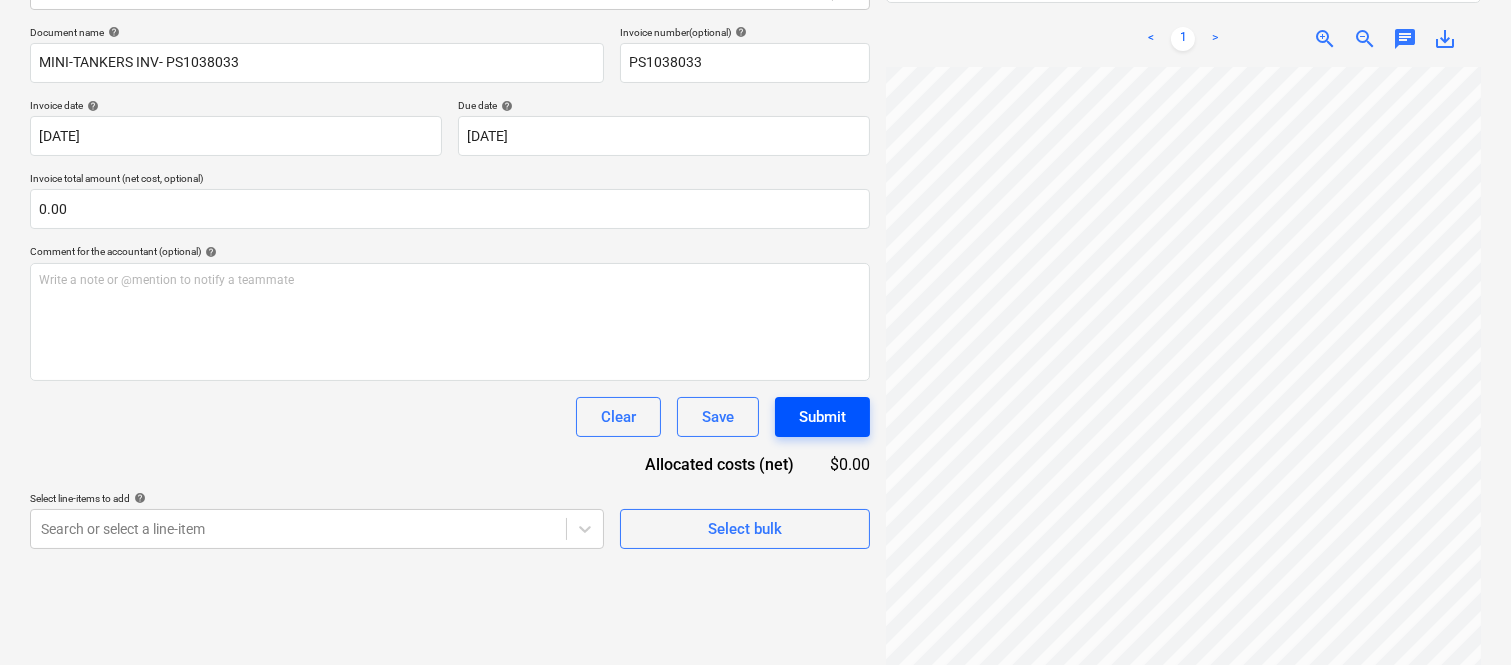 scroll, scrollTop: 148, scrollLeft: 466, axis: both 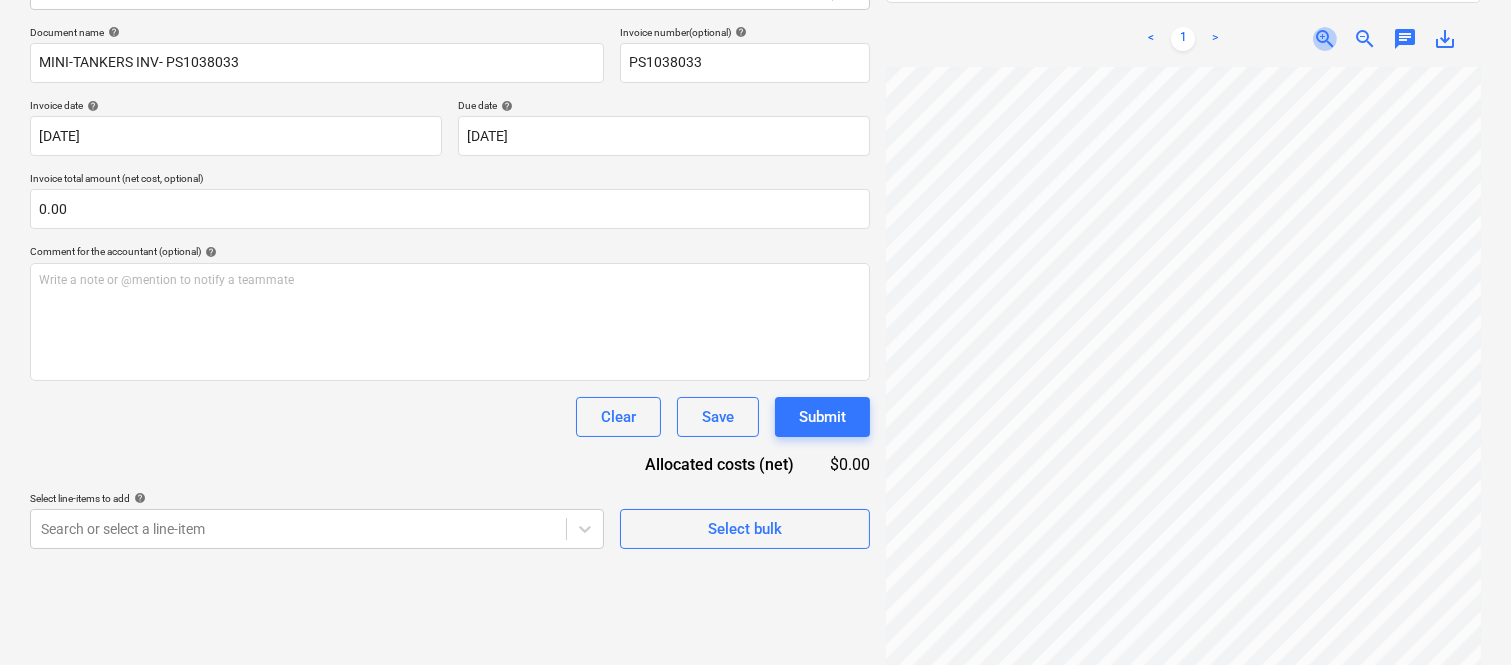 click on "zoom_in" at bounding box center (1325, 39) 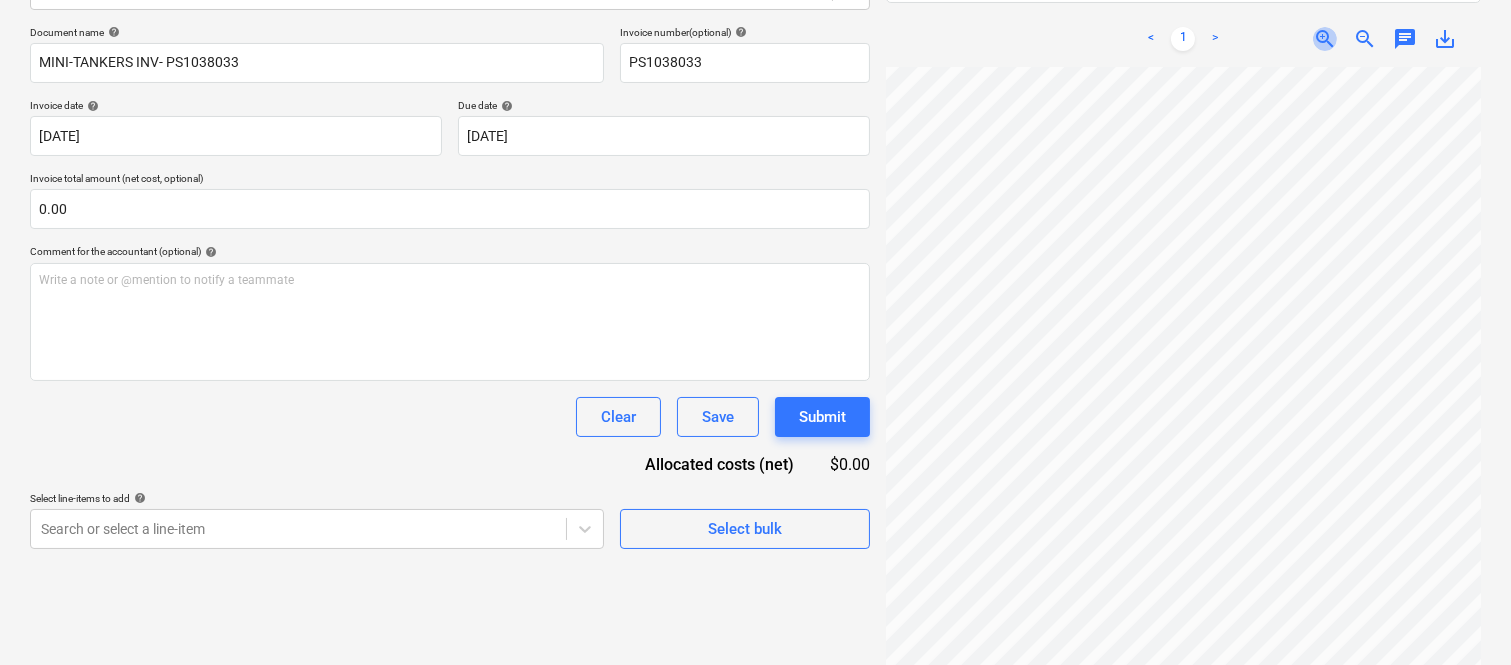 click on "zoom_in" at bounding box center [1325, 39] 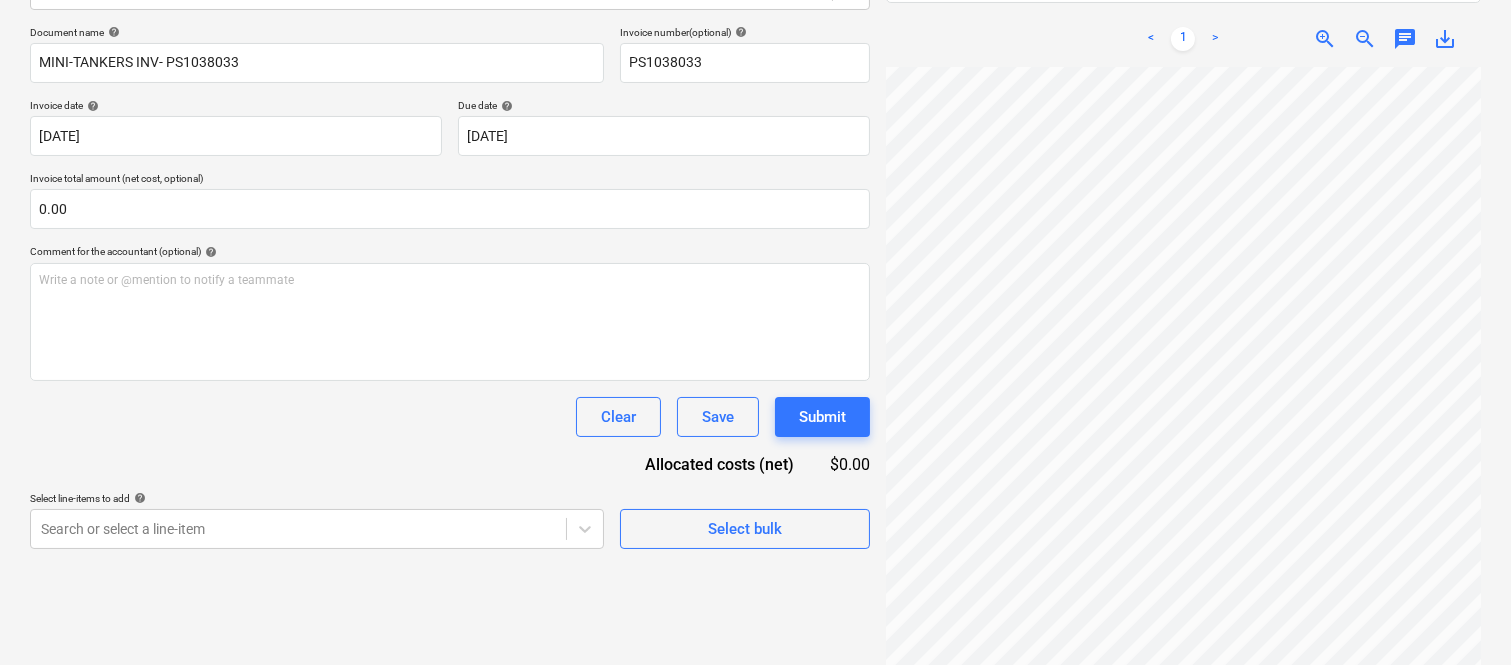 click on "zoom_in" at bounding box center (1325, 39) 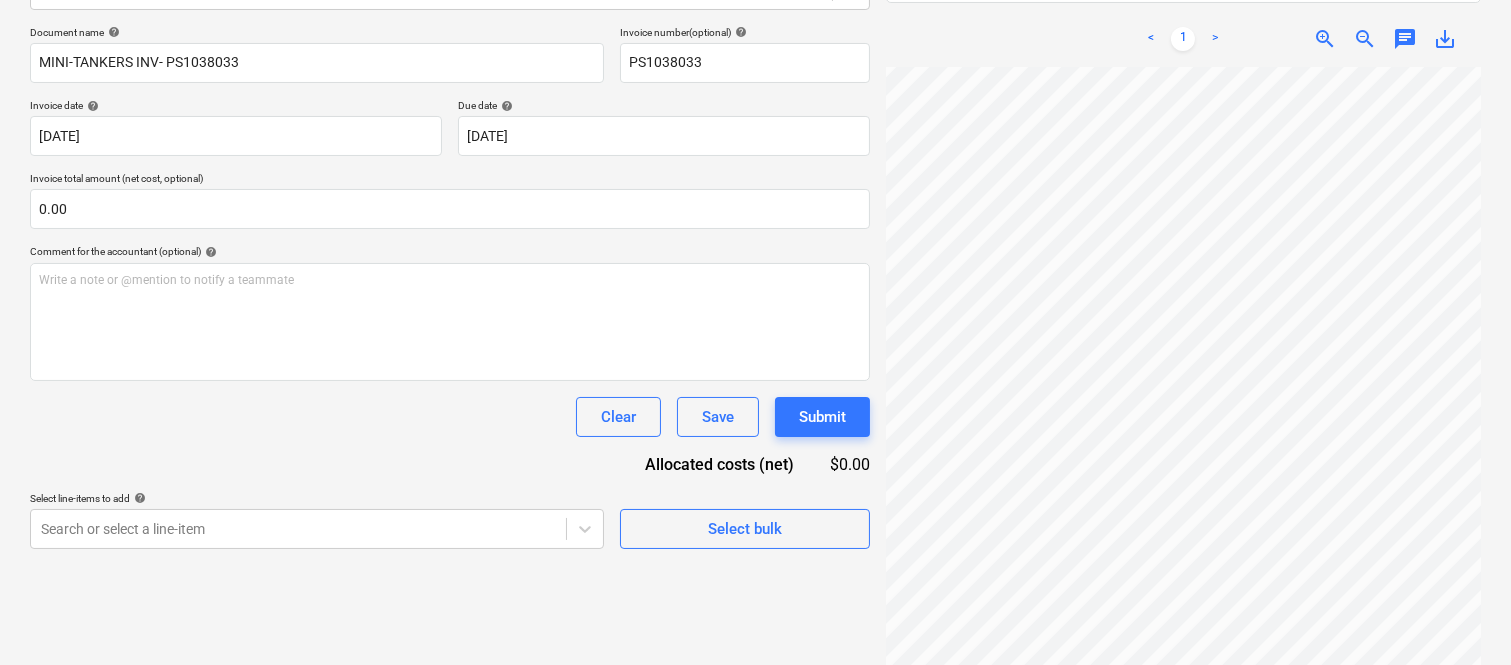 scroll, scrollTop: 403, scrollLeft: 883, axis: both 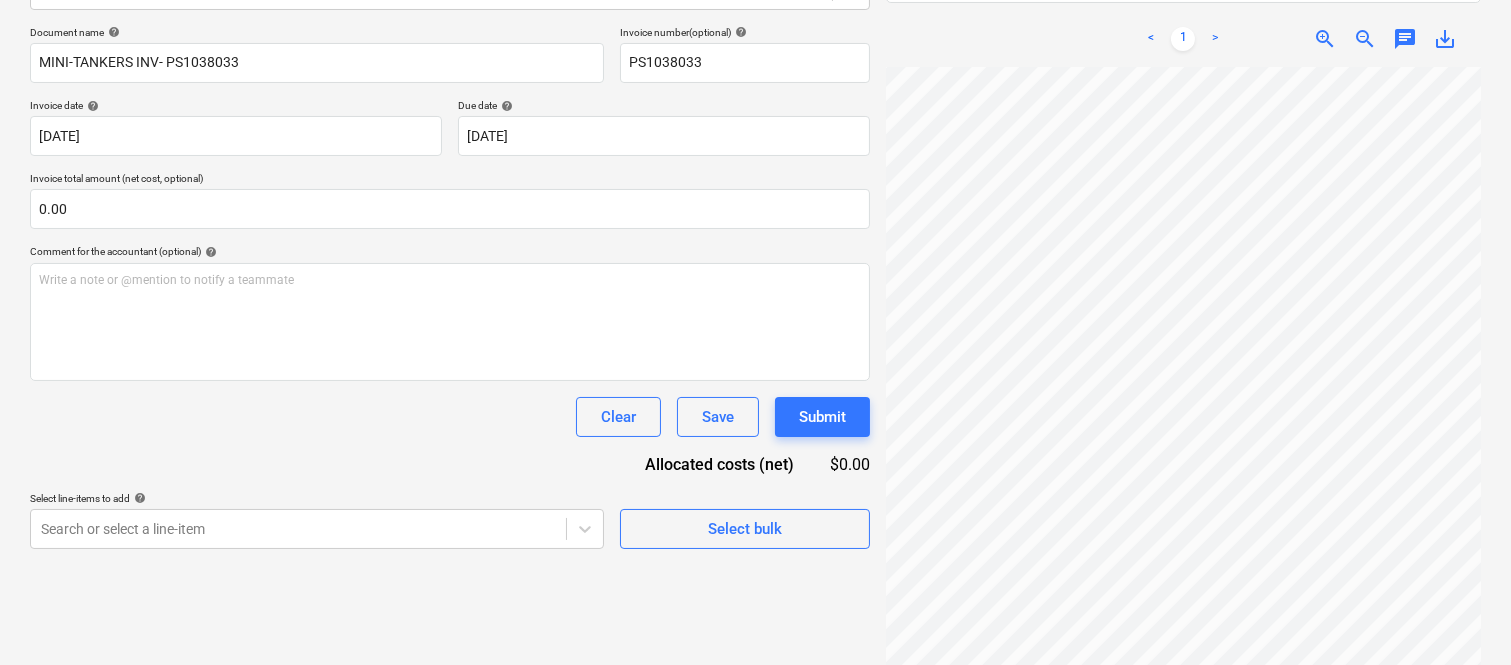 click on "1306 Sales - I...pdf clear add sort FROM: Accounts Signature Property Partners  TO: bbe88de0-866a-44db-a04f-9810dc5b037a@projects.planyard.com, 	Contracts Signature , 	Matthew Williams  ...  Show more ...  Show more < 1 > zoom_in zoom_out chat 0 save_alt" at bounding box center (1183, 249) 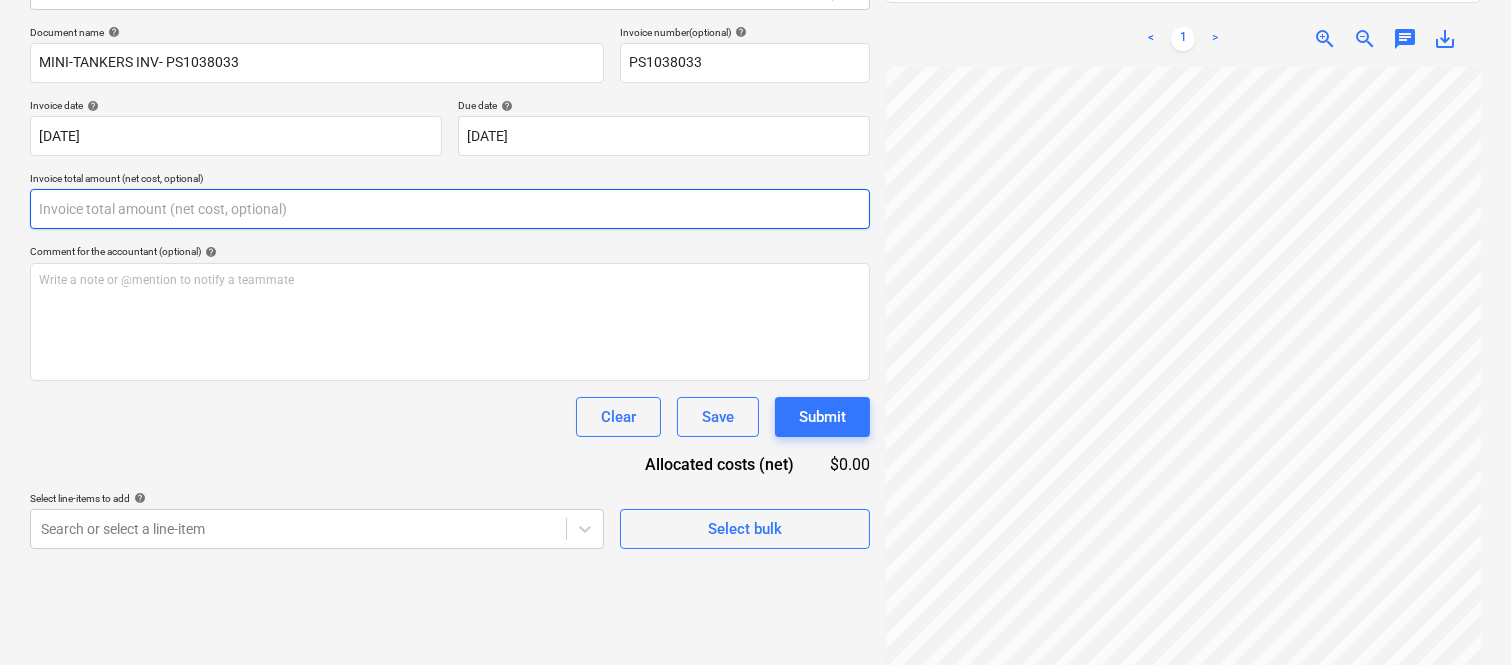 click at bounding box center (450, 209) 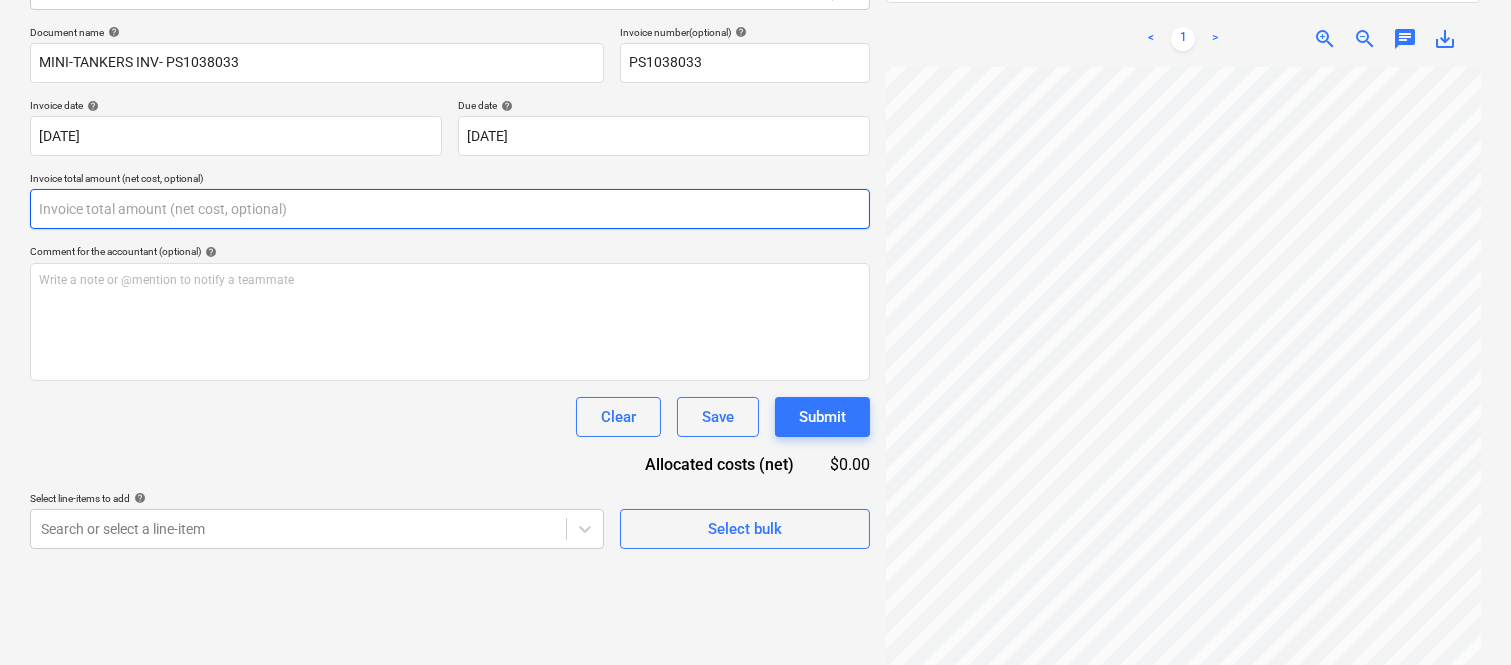 paste on "1,938.6" 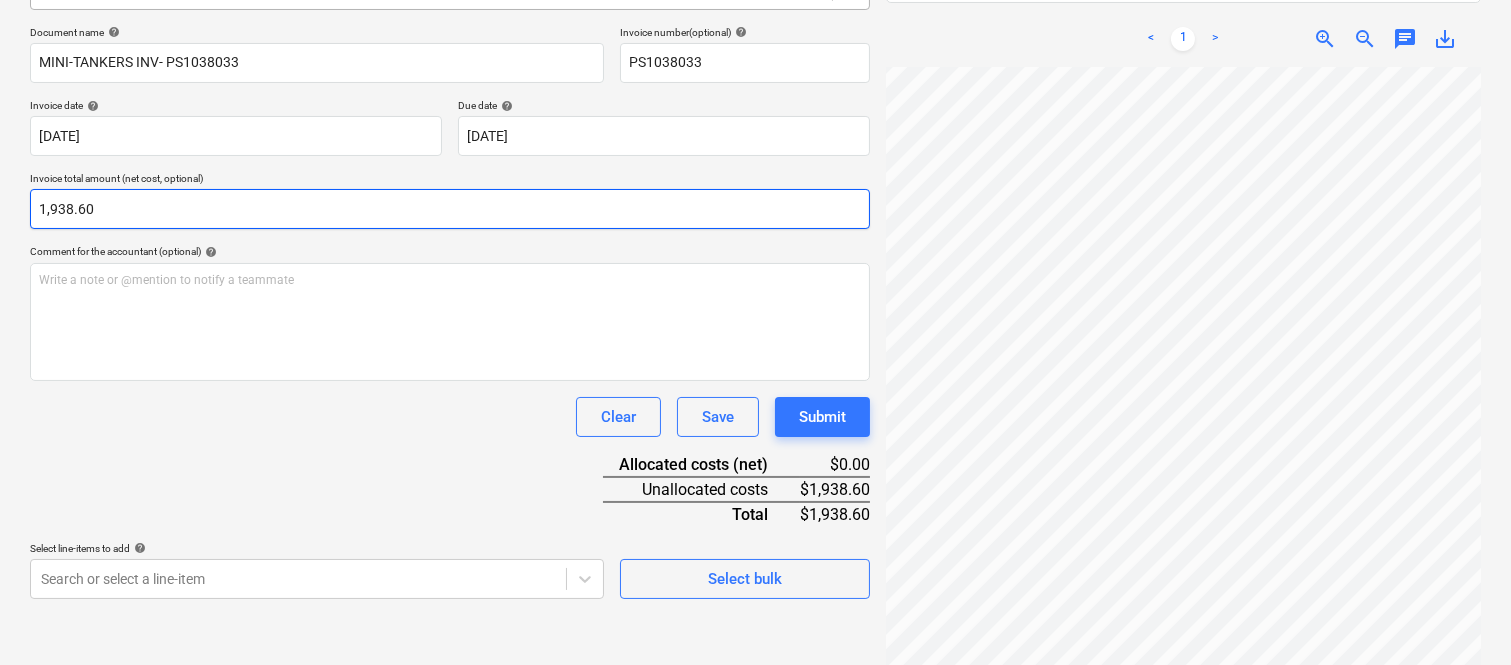 type on "1938.6" 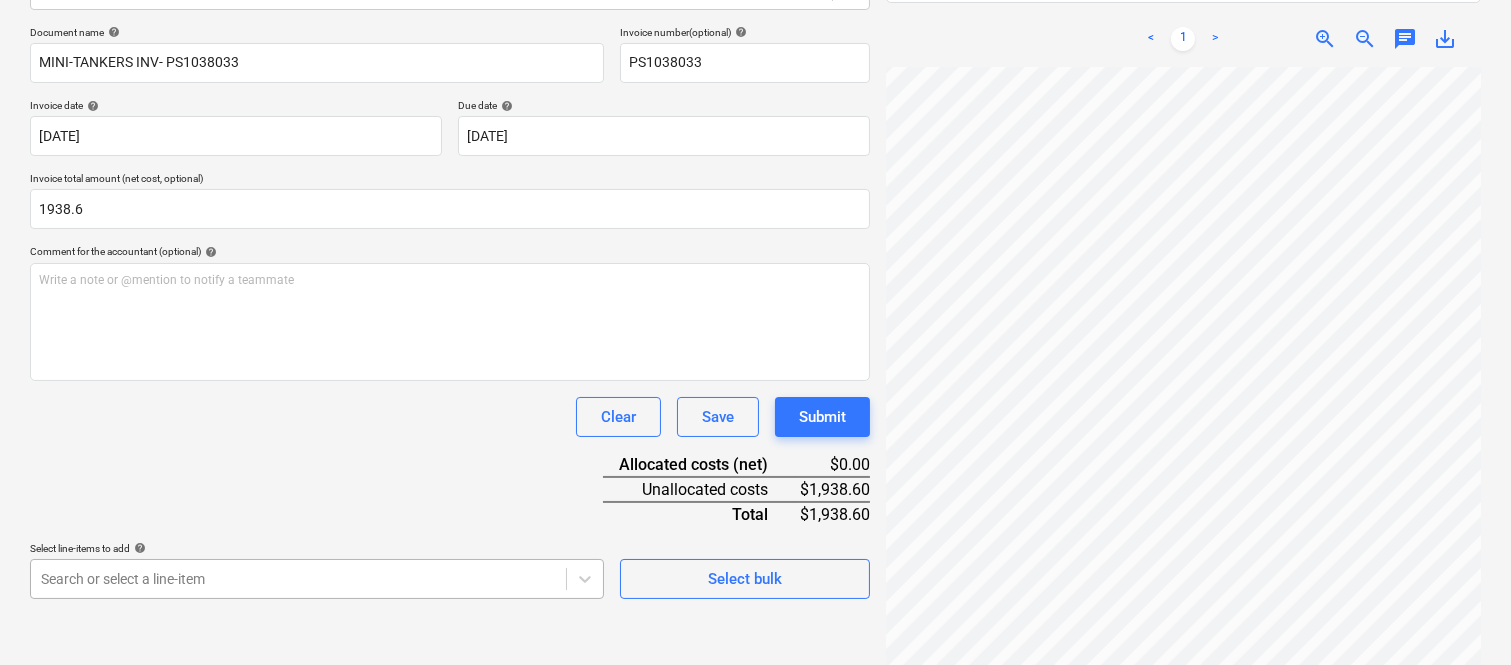 click on "Sales Projects Contacts Company Inbox 3 Approvals format_size keyboard_arrow_down help search Search notifications 99+ keyboard_arrow_down A. Berdera keyboard_arrow_down Della Rosa Budget 9+ Client contract RFTs Subcontracts Claims Purchase orders Costs 9+ Income Files 4 Analytics Settings Create new document Select company Mini-Tankers Australia Pty Ltd (81050220016)  Add new company Select document type help Standalone purchase invoice or receipt Document name help MINI-TANKERS INV- PS1038033 Invoice number  (optional) help PS1038033 Invoice date help 30 Apr 2025 30.04.2025 Press the down arrow key to interact with the calendar and
select a date. Press the question mark key to get the keyboard shortcuts for changing dates. Due date help 21 May 2025 21.05.2025 Press the down arrow key to interact with the calendar and
select a date. Press the question mark key to get the keyboard shortcuts for changing dates. Invoice total amount (net cost, optional) 1938.6 Comment for the accountant (optional) ﻿" at bounding box center (755, 47) 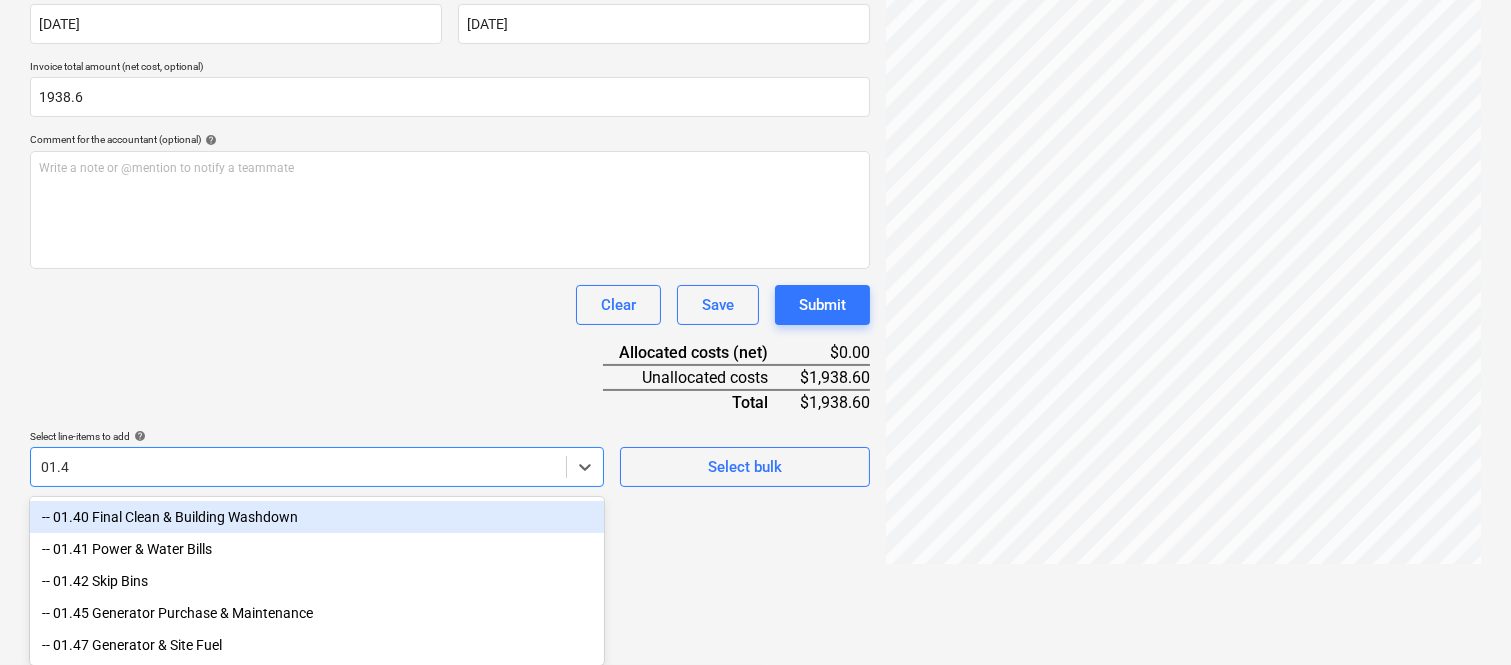 type on "01.47" 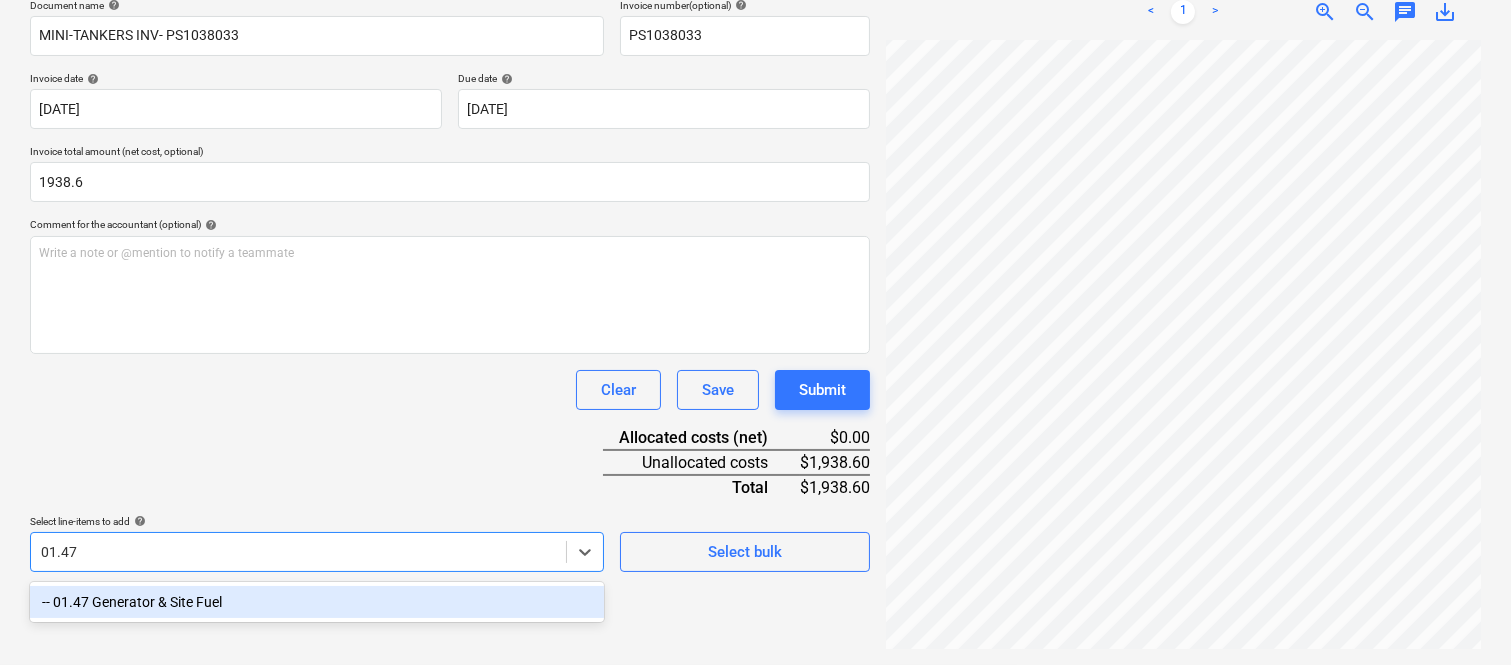 scroll, scrollTop: 285, scrollLeft: 0, axis: vertical 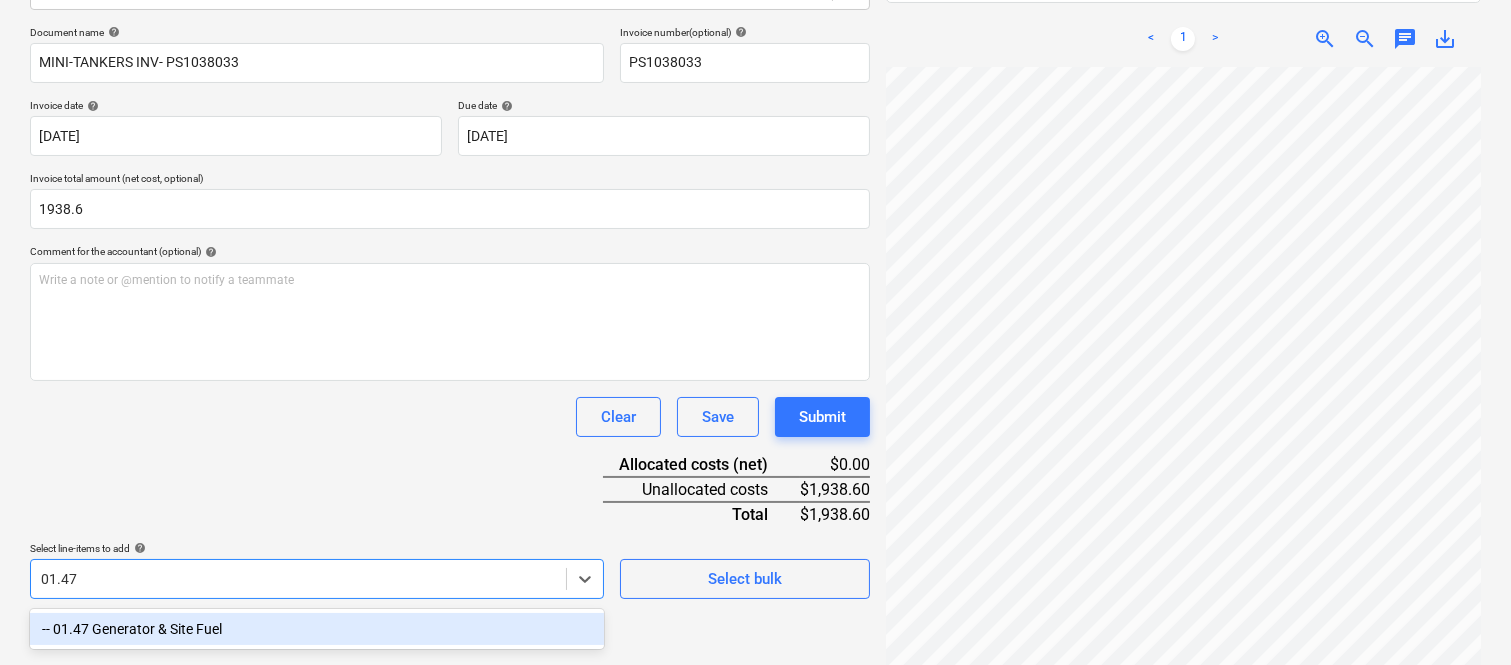 click on "--  01.47 Generator & Site Fuel" at bounding box center (317, 629) 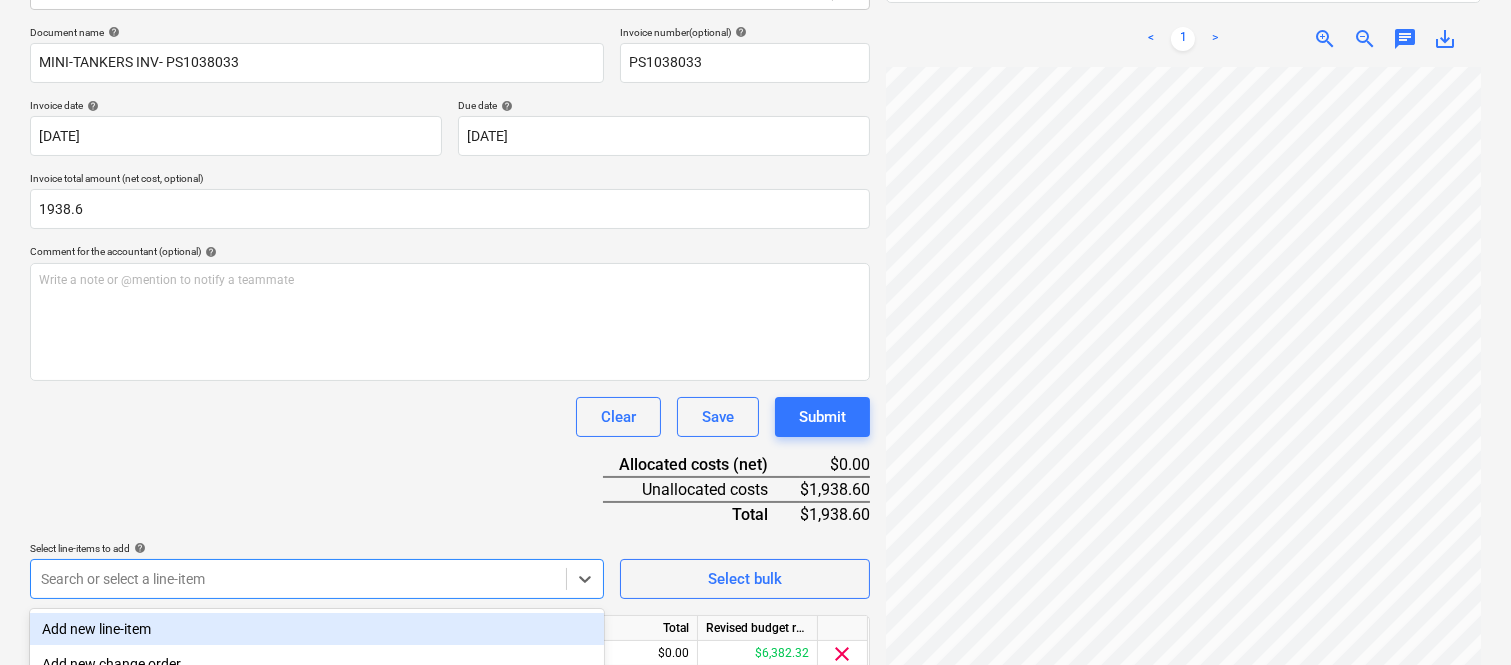 click on "Document name help MINI-TANKERS INV- PS1038033 Invoice number  (optional) help PS1038033 Invoice date help 30 Apr 2025 30.04.2025 Press the down arrow key to interact with the calendar and
select a date. Press the question mark key to get the keyboard shortcuts for changing dates. Due date help 21 May 2025 21.05.2025 Press the down arrow key to interact with the calendar and
select a date. Press the question mark key to get the keyboard shortcuts for changing dates. Invoice total amount (net cost, optional) 1938.6 Comment for the accountant (optional) help Write a note or @mention to notify a teammate ﻿ Clear Save Submit Allocated costs (net) $0.00 Unallocated costs $1,938.60 Total $1,938.60 Select line-items to add help option --  01.47 Generator & Site Fuel, selected. option Add new line-item focused, 1 of 182. 182 results available. Use Up and Down to choose options, press Enter to select the currently focused option, press Escape to exit the menu, press Tab to select the option and exit the menu." at bounding box center (450, 378) 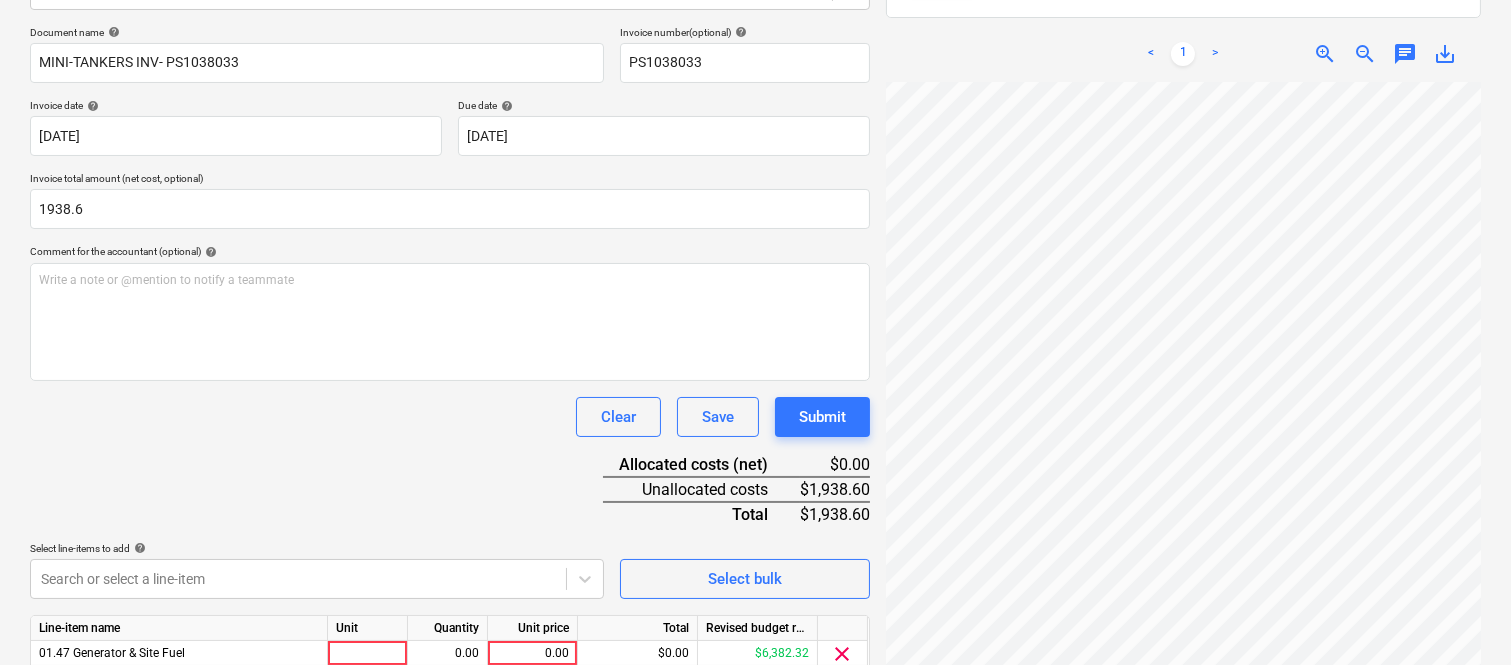 scroll, scrollTop: 367, scrollLeft: 0, axis: vertical 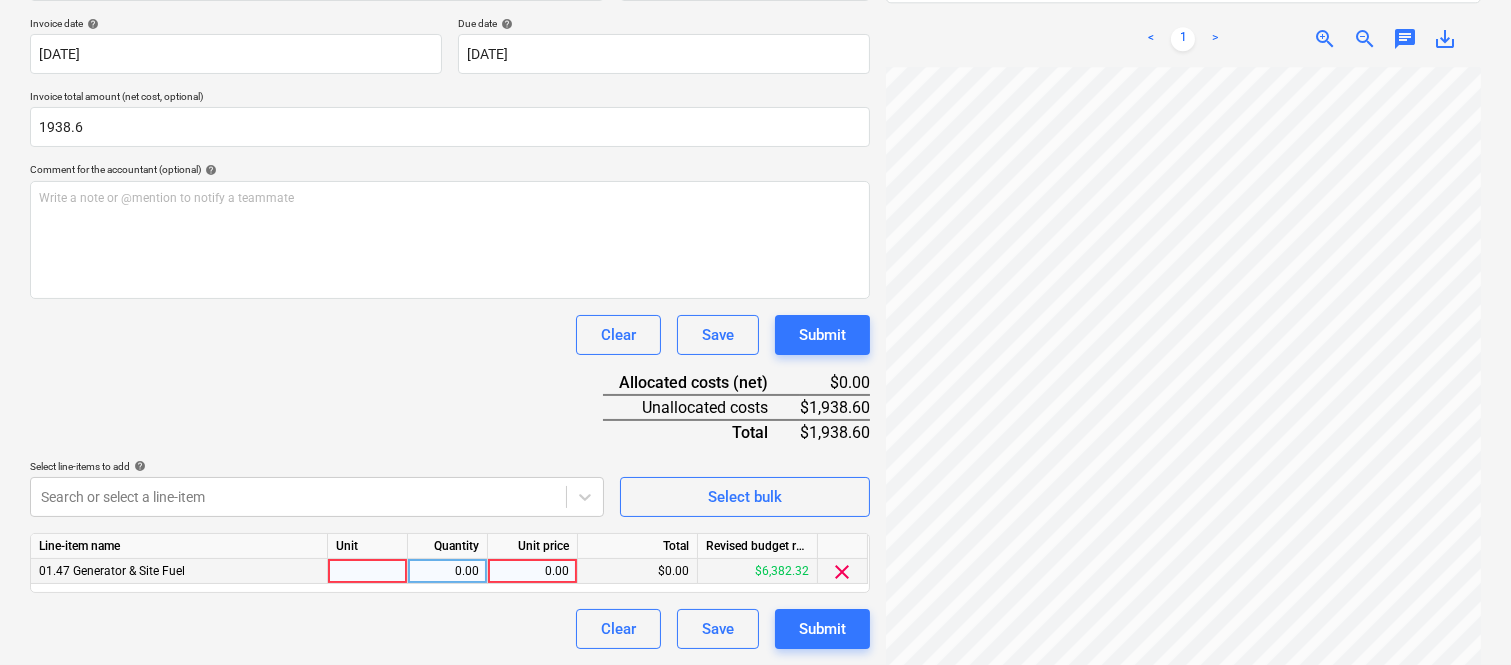 click at bounding box center [368, 571] 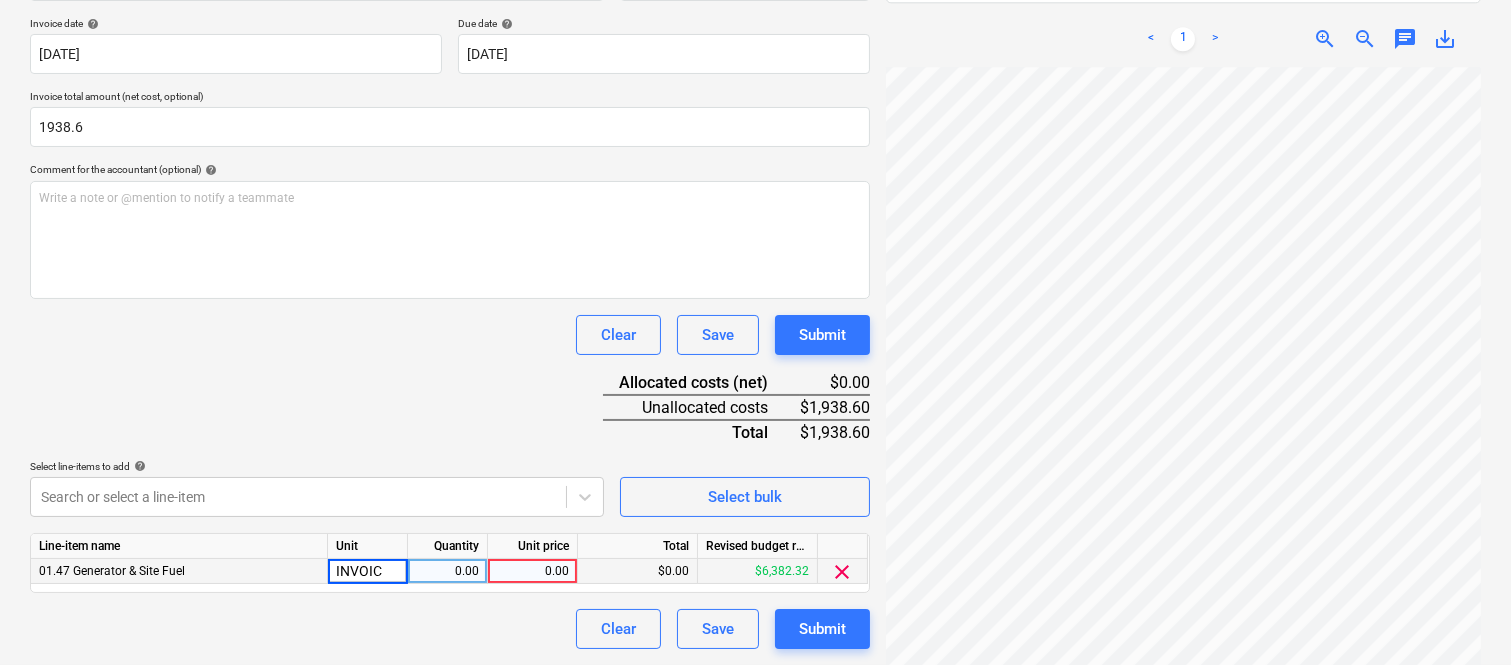 type on "INVOICE" 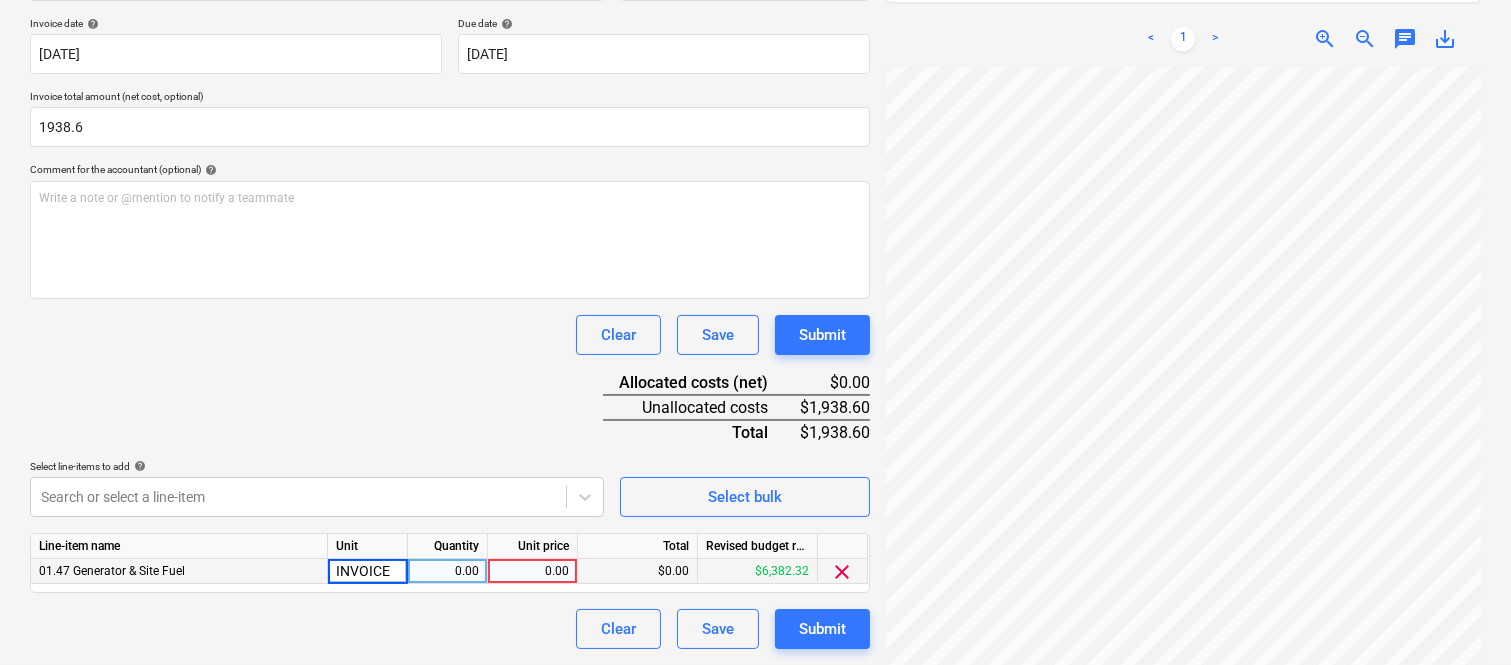 click on "0.00" at bounding box center (447, 571) 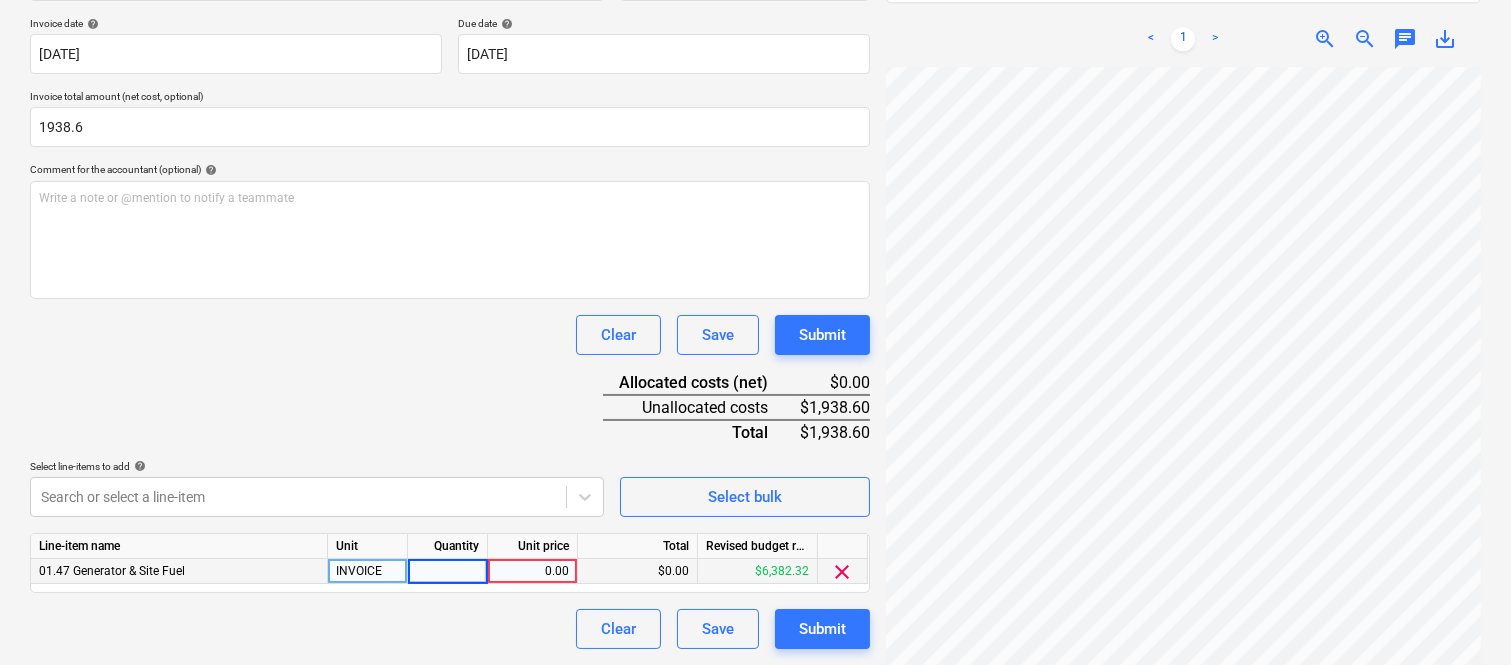 type on "1" 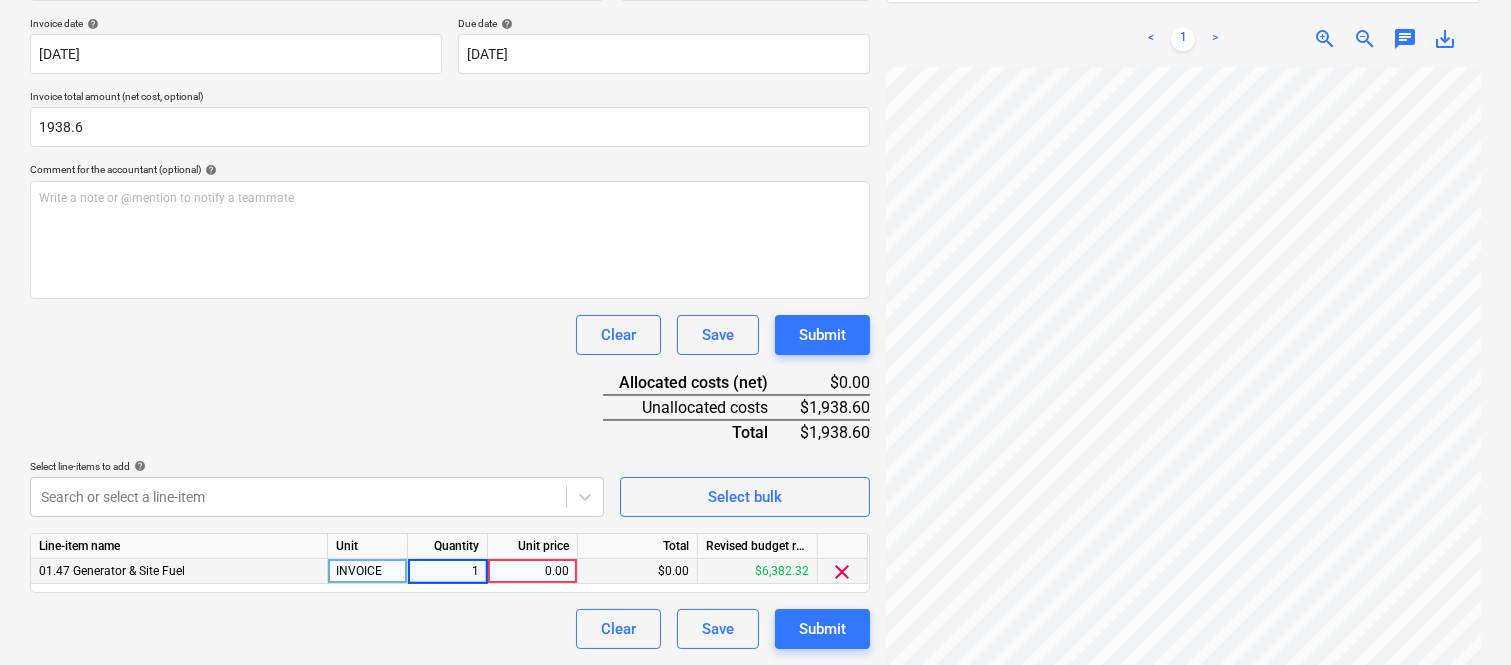 click on "0.00" at bounding box center [532, 571] 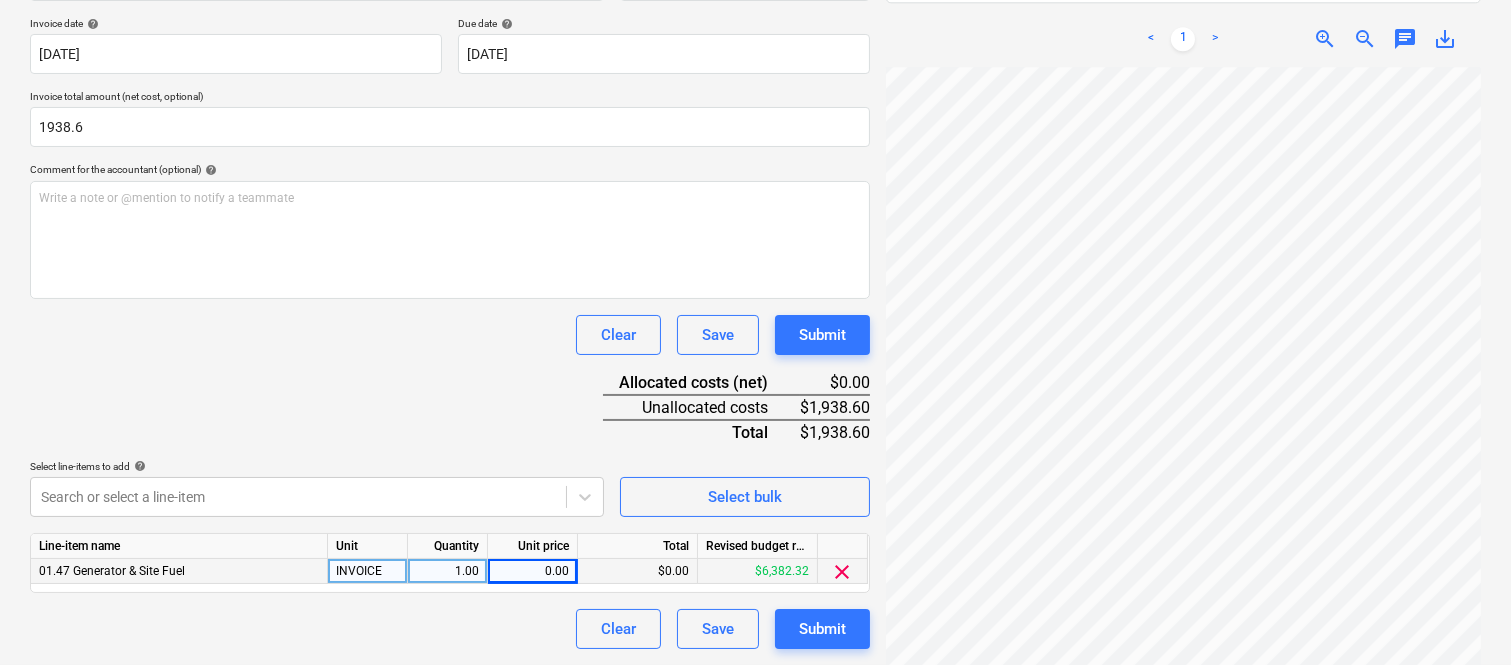 drag, startPoint x: 90, startPoint y: 127, endPoint x: 0, endPoint y: 140, distance: 90.934044 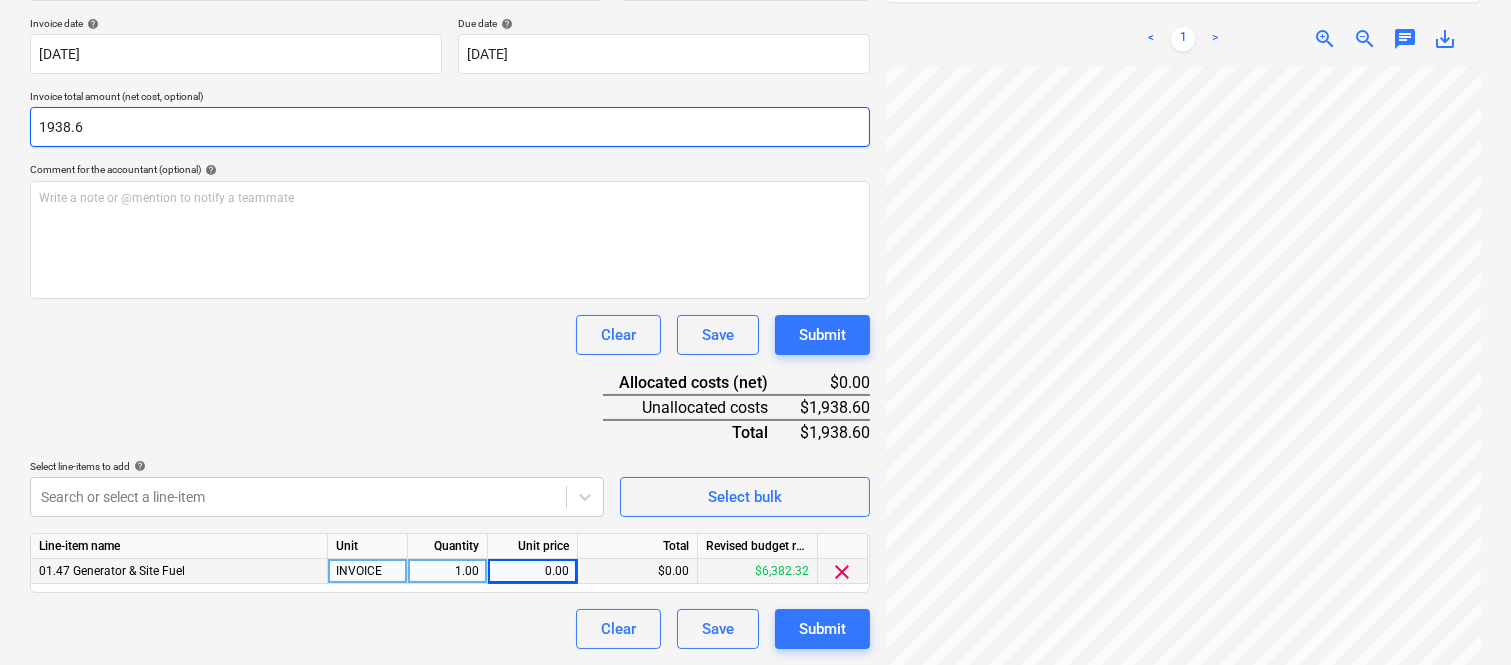 drag, startPoint x: 92, startPoint y: 123, endPoint x: 0, endPoint y: 108, distance: 93.214806 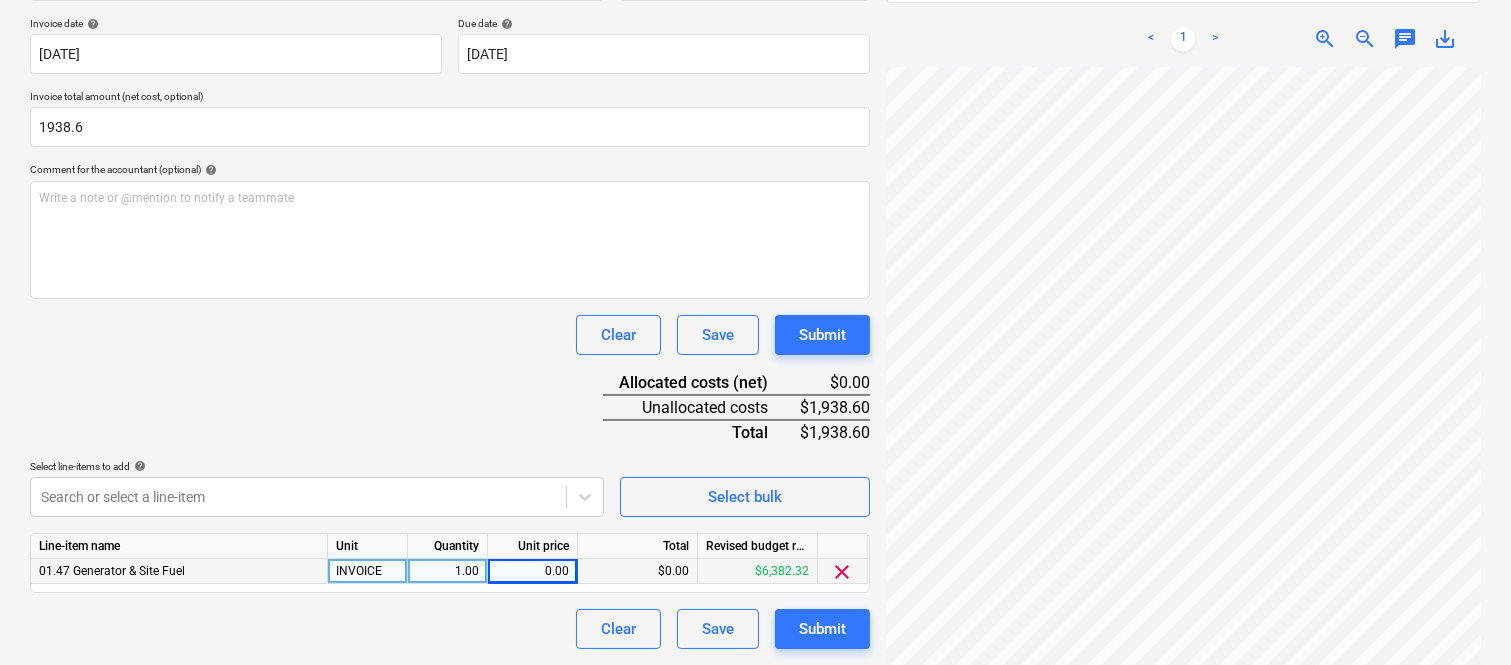 click on "Document name help MINI-TANKERS INV- PS1038033 Invoice number  (optional) help PS1038033 Invoice date help 30 Apr 2025 30.04.2025 Press the down arrow key to interact with the calendar and
select a date. Press the question mark key to get the keyboard shortcuts for changing dates. Due date help 21 May 2025 21.05.2025 Press the down arrow key to interact with the calendar and
select a date. Press the question mark key to get the keyboard shortcuts for changing dates. Invoice total amount (net cost, optional) 1938.6 Comment for the accountant (optional) help Write a note or @mention to notify a teammate ﻿ Clear Save Submit Allocated costs (net) $0.00 Unallocated costs $1,938.60 Total $1,938.60 Select line-items to add help Search or select a line-item Select bulk Line-item name Unit Quantity Unit price Total Revised budget remaining 01.47 Generator & Site Fuel INVOICE 1.00 0.00 $0.00 $6,382.32 clear Clear Save Submit" at bounding box center (450, 296) 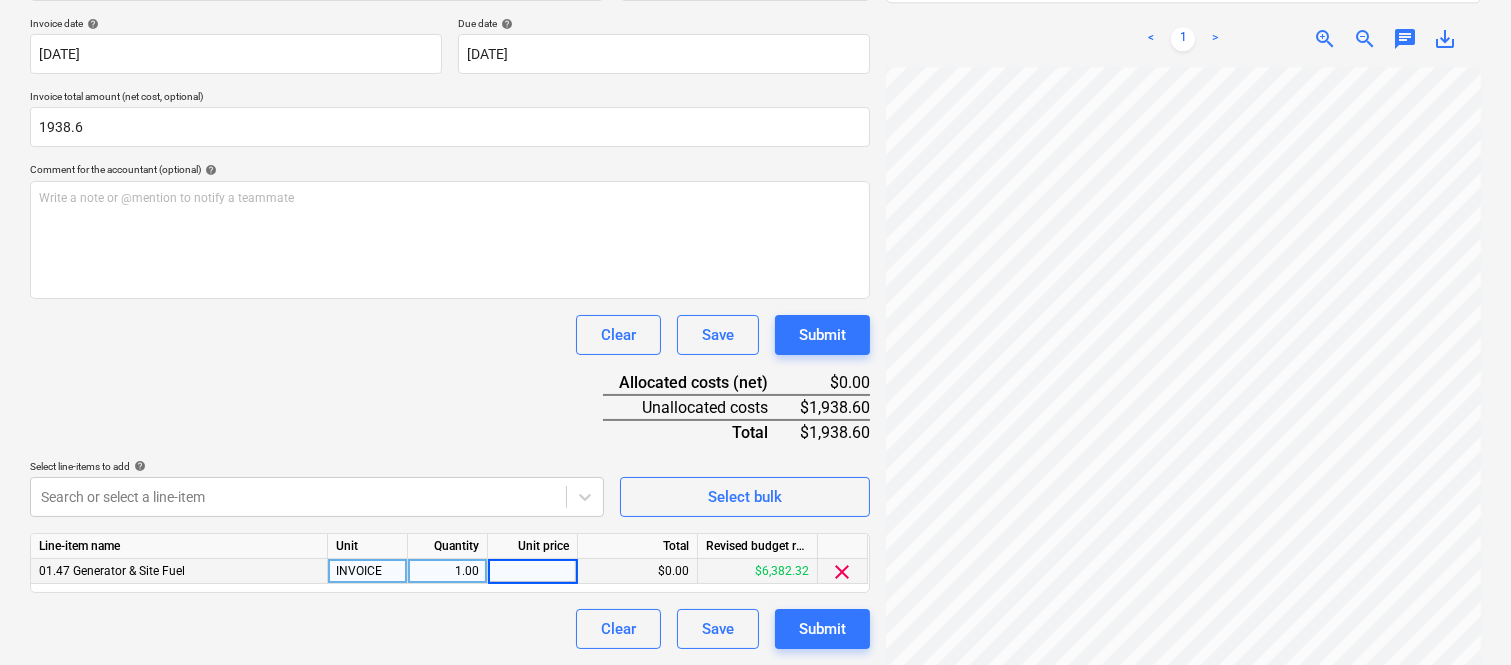 type on "1938.6" 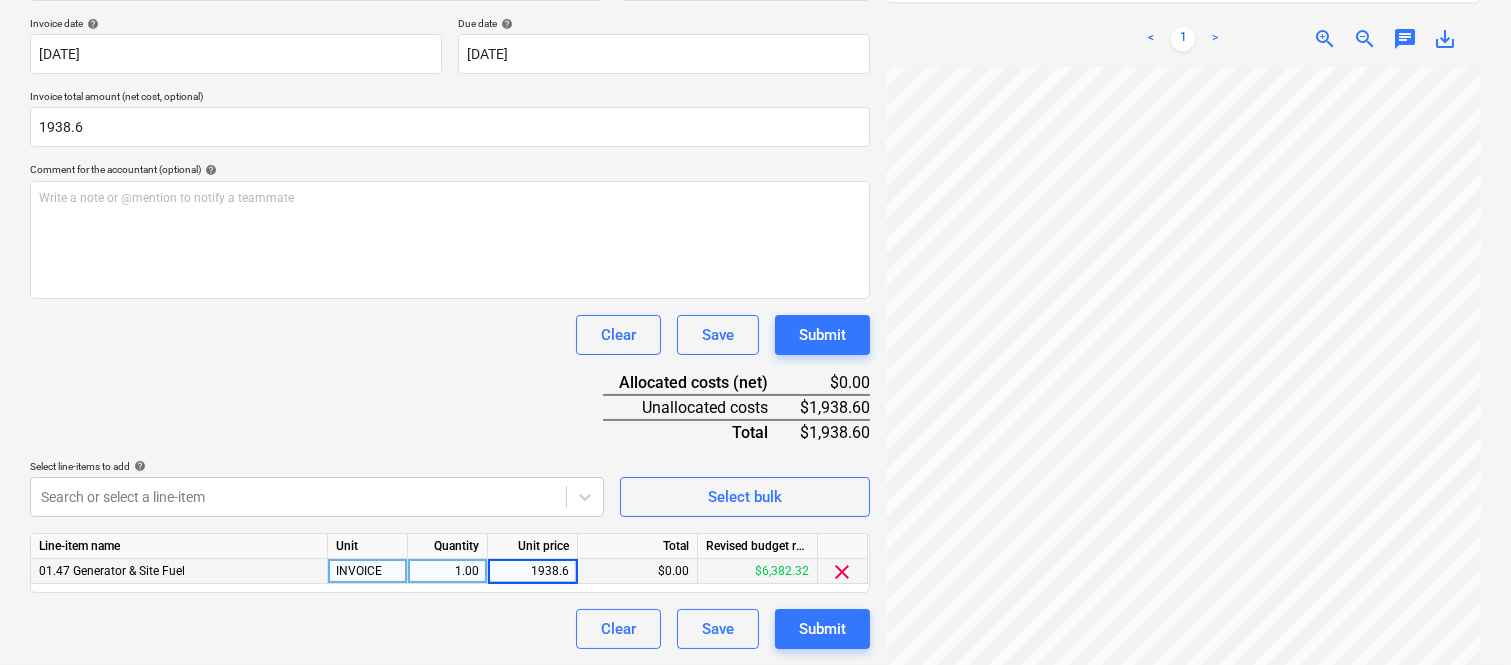 click on "Clear Save Submit" at bounding box center (450, 629) 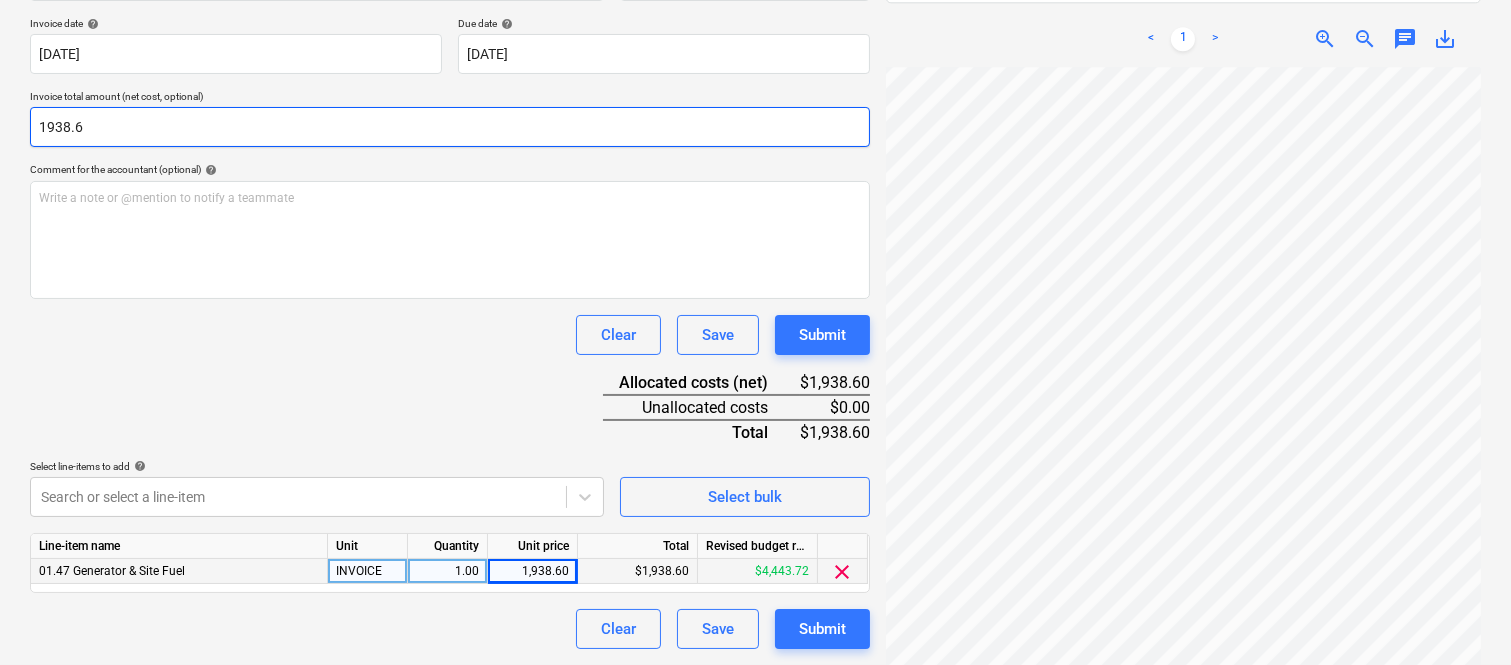 click on "1938.6" at bounding box center (450, 127) 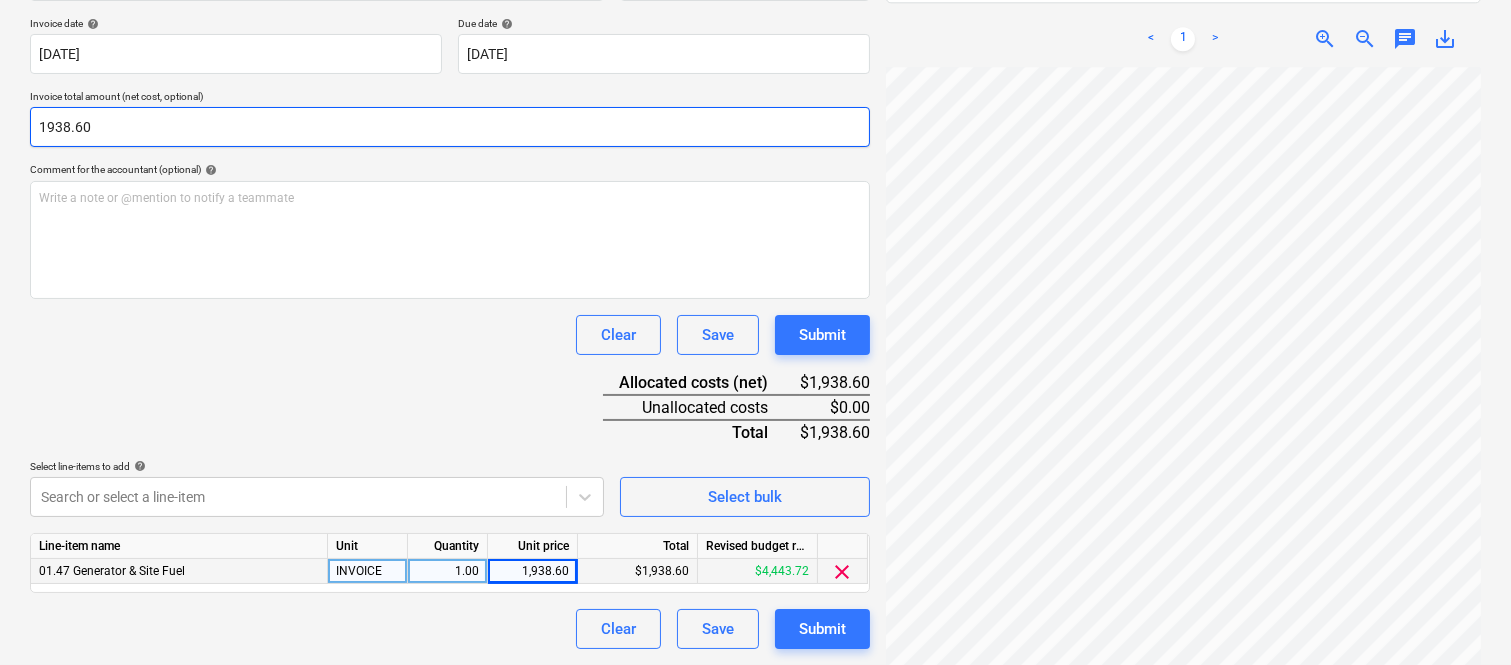 type on "1938.60" 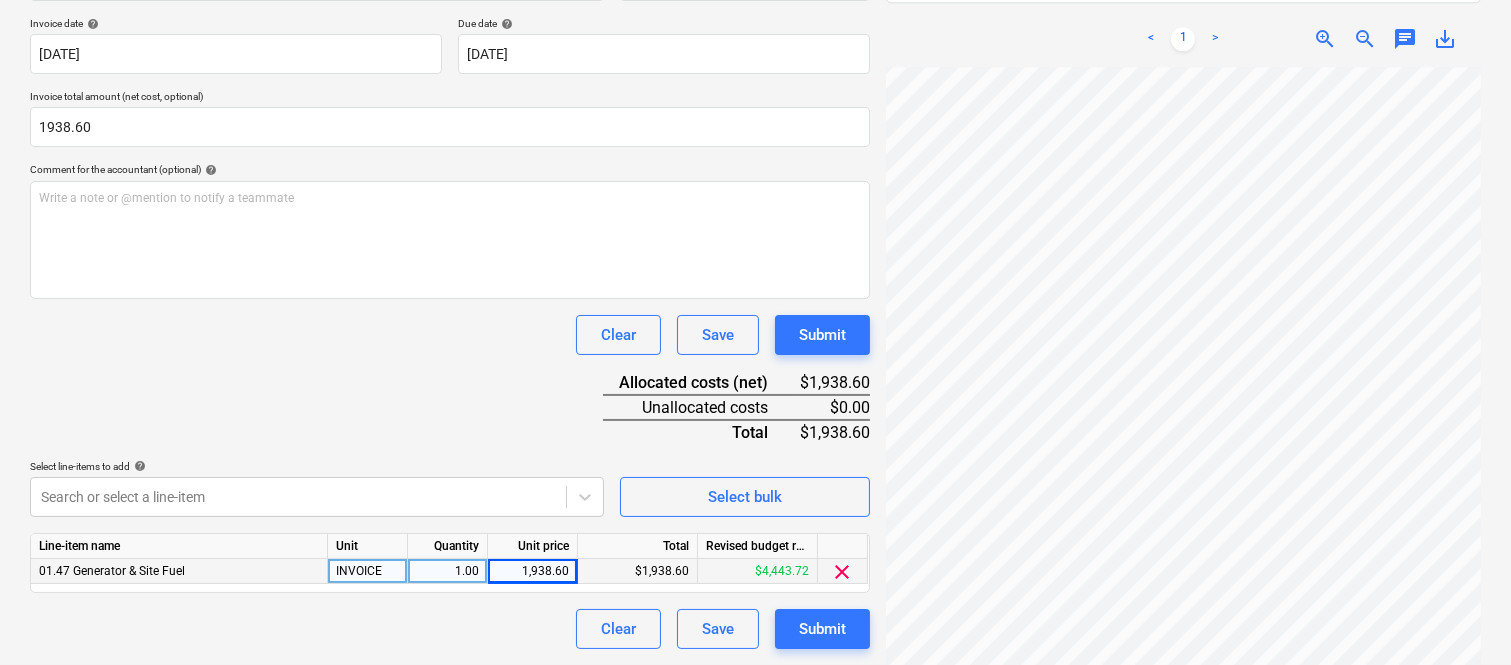 click on "Document name help MINI-TANKERS INV- PS1038033 Invoice number  (optional) help PS1038033 Invoice date help 30 Apr 2025 30.04.2025 Press the down arrow key to interact with the calendar and
select a date. Press the question mark key to get the keyboard shortcuts for changing dates. Due date help 21 May 2025 21.05.2025 Press the down arrow key to interact with the calendar and
select a date. Press the question mark key to get the keyboard shortcuts for changing dates. Invoice total amount (net cost, optional) 1938.60 Comment for the accountant (optional) help Write a note or @mention to notify a teammate ﻿ Clear Save Submit Allocated costs (net) $1,938.60 Unallocated costs $0.00 Total $1,938.60 Select line-items to add help Search or select a line-item Select bulk Line-item name Unit Quantity Unit price Total Revised budget remaining 01.47 Generator & Site Fuel INVOICE 1.00 1,938.60 $1,938.60 $4,443.72 clear Clear Save Submit" at bounding box center [450, 296] 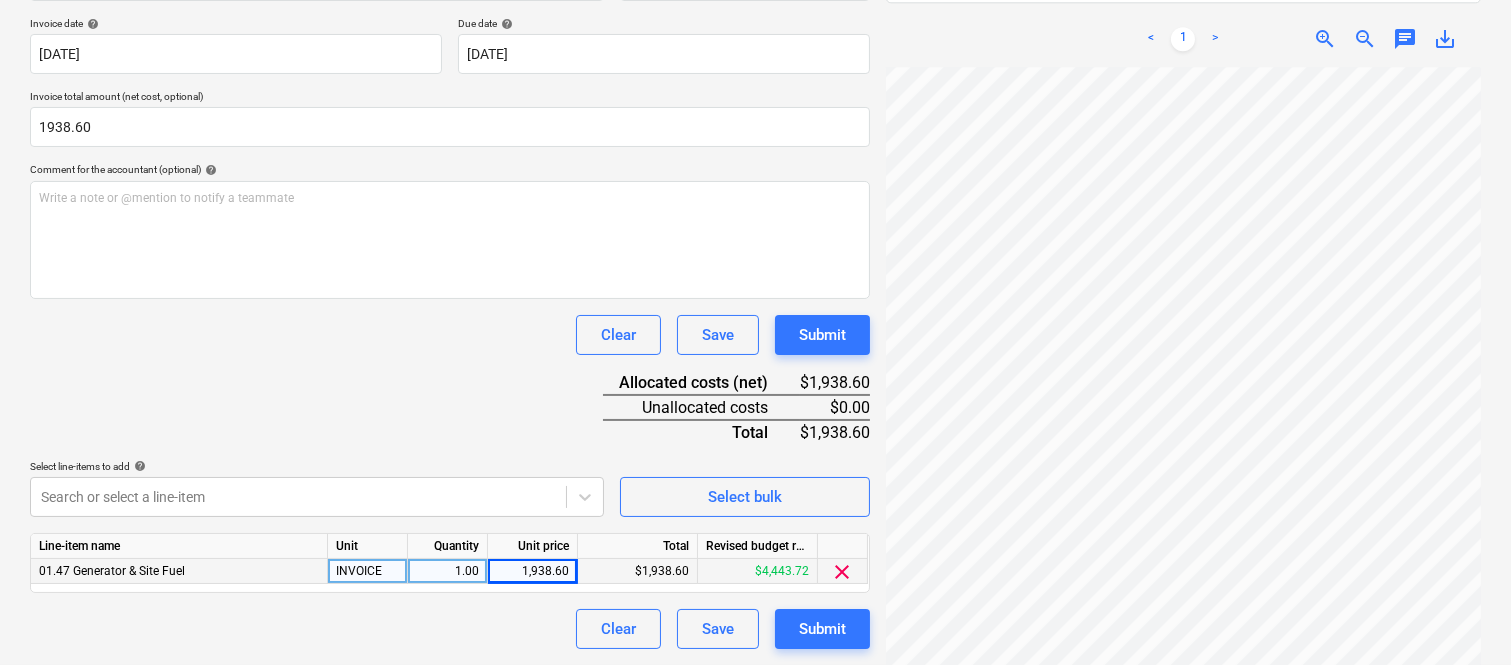 scroll, scrollTop: 370, scrollLeft: 1098, axis: both 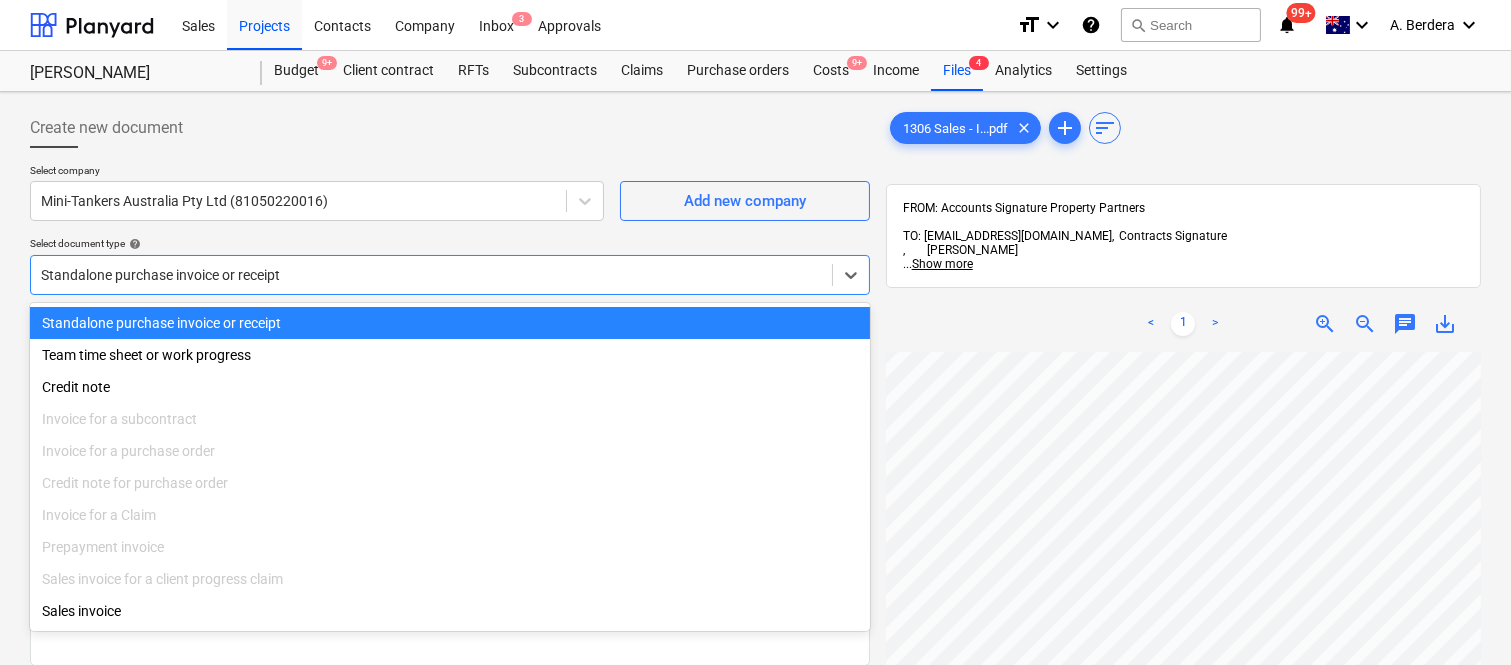 click at bounding box center [431, 275] 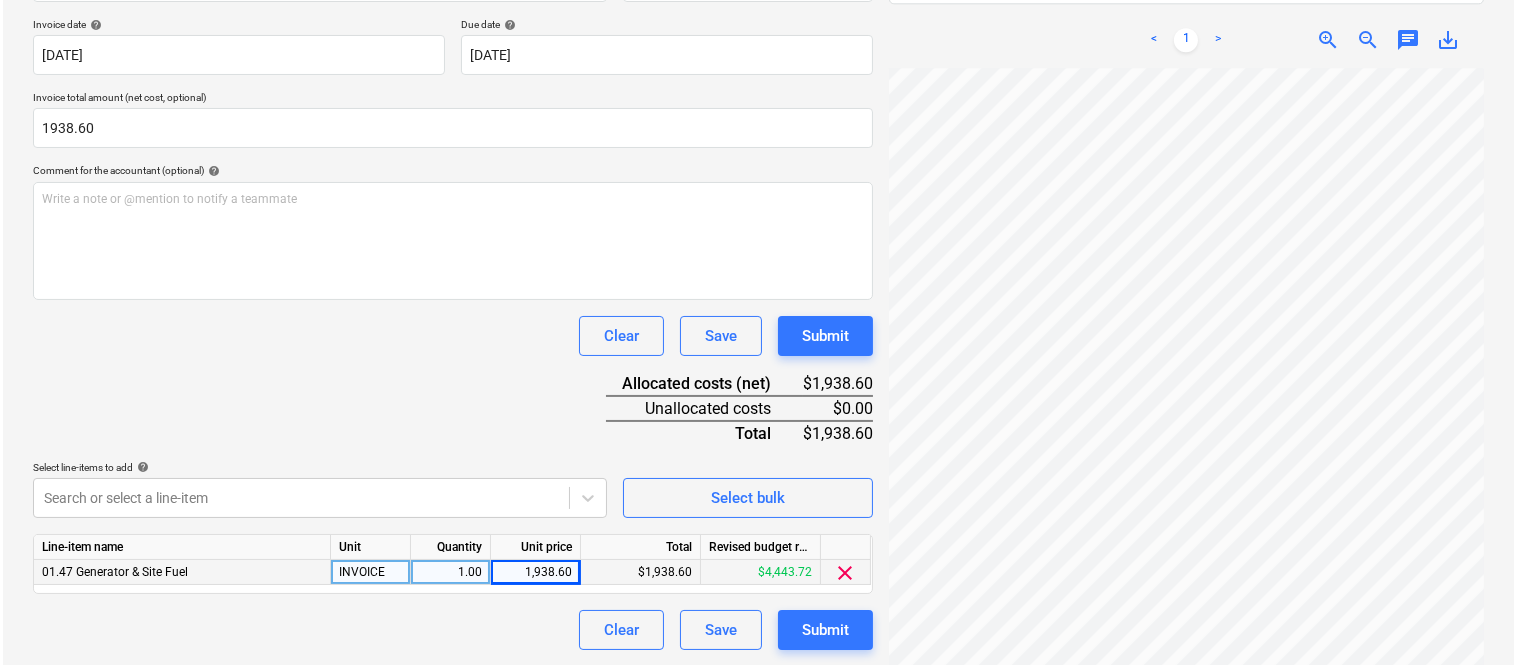scroll, scrollTop: 367, scrollLeft: 0, axis: vertical 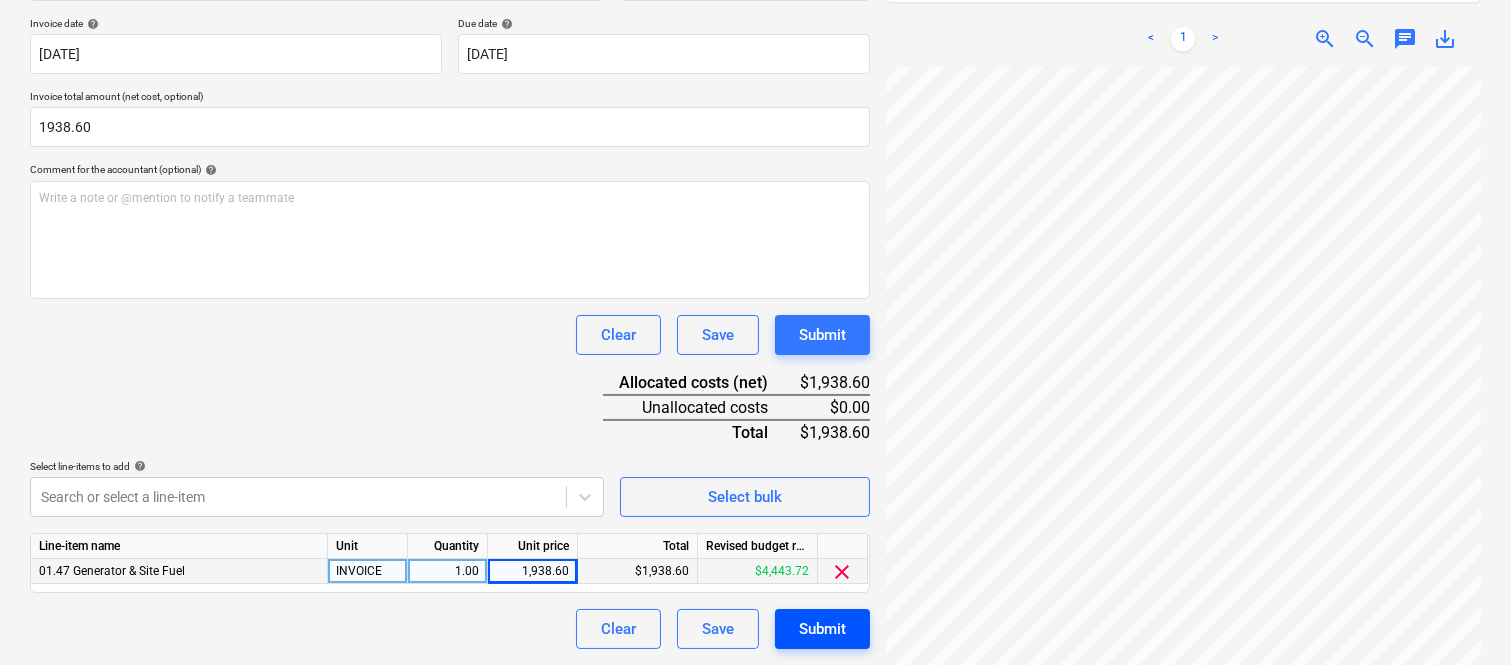 click on "Submit" at bounding box center [822, 629] 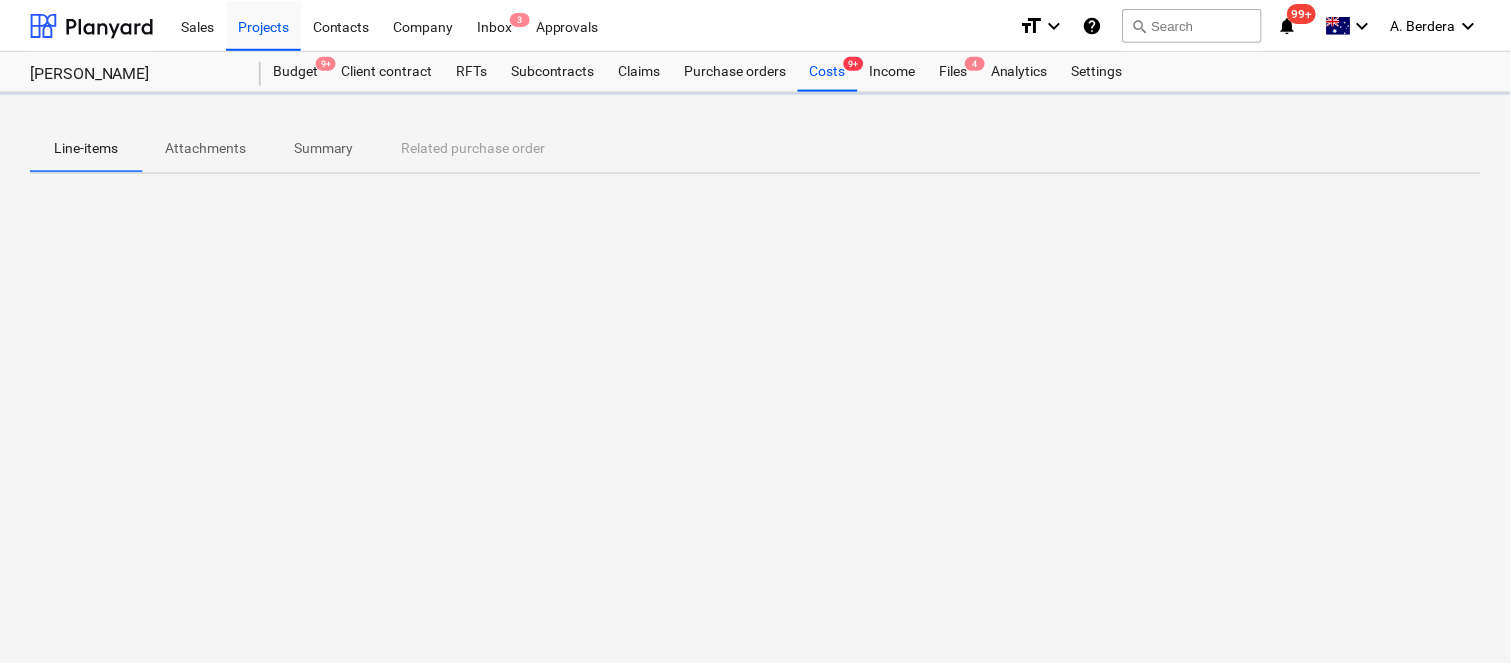 scroll, scrollTop: 0, scrollLeft: 0, axis: both 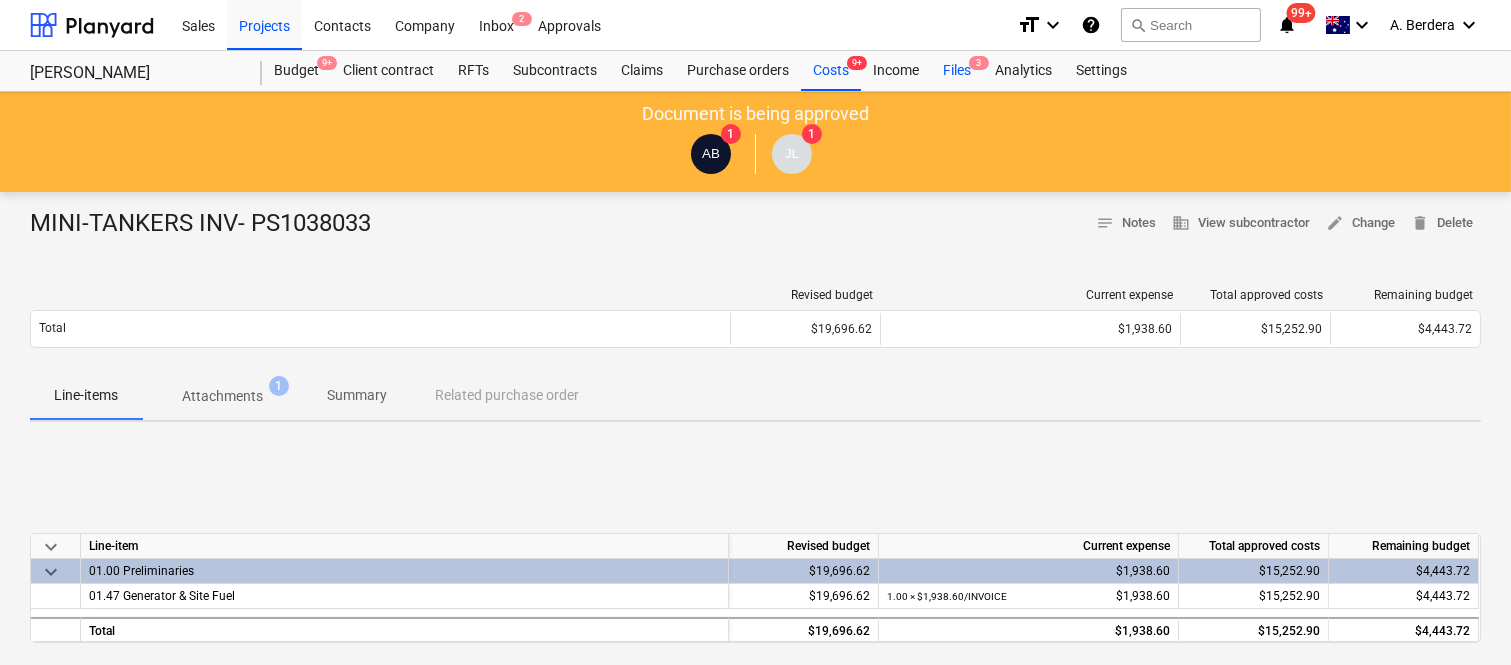 click on "Files 3" at bounding box center [957, 71] 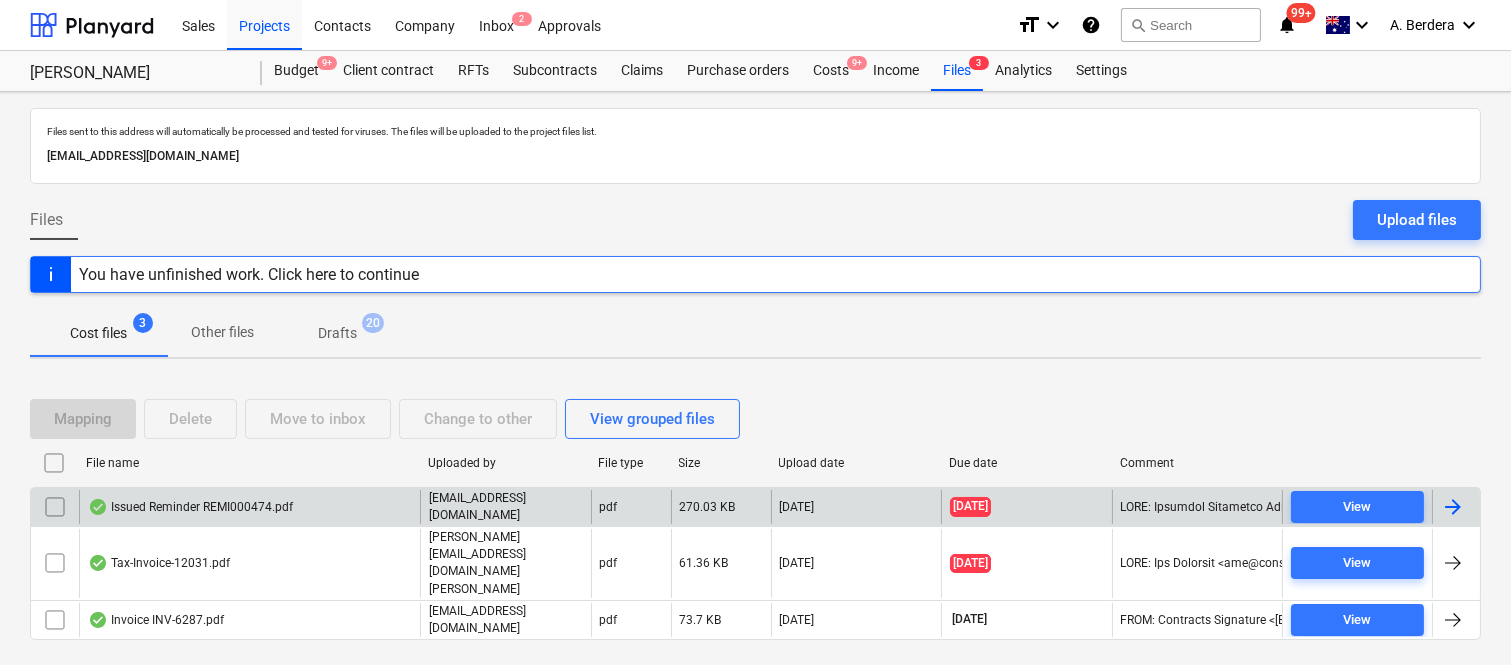 click on "Issued Reminder REMI000474.pdf" at bounding box center [190, 507] 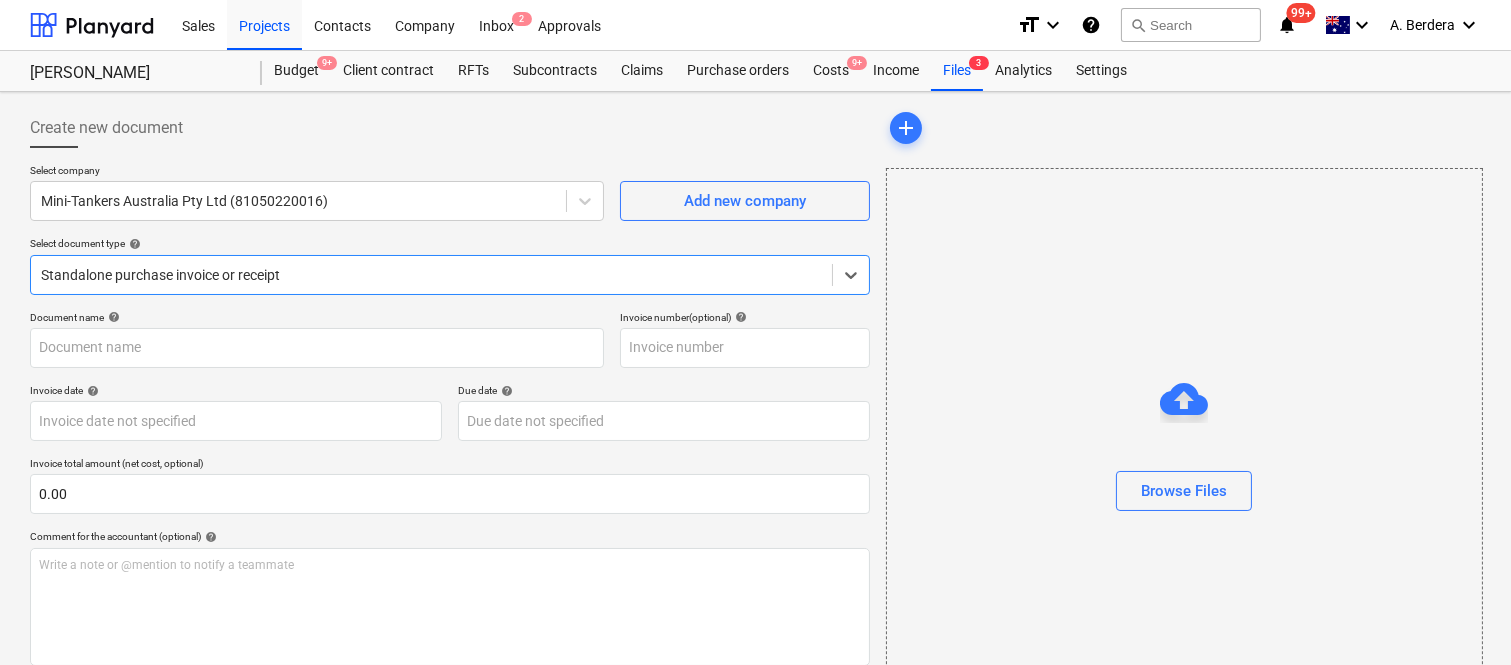 type on "Issued Reminder REMI000474.pdf" 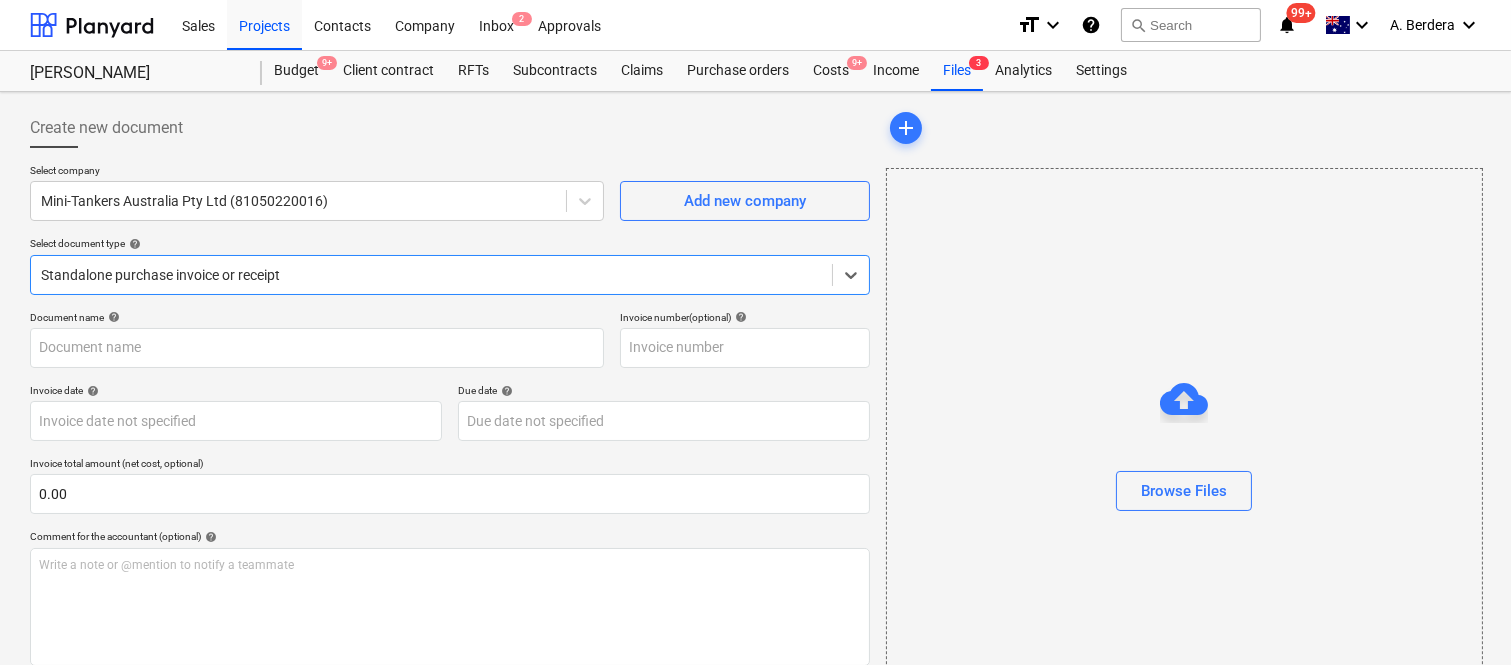 type on "[DATE]" 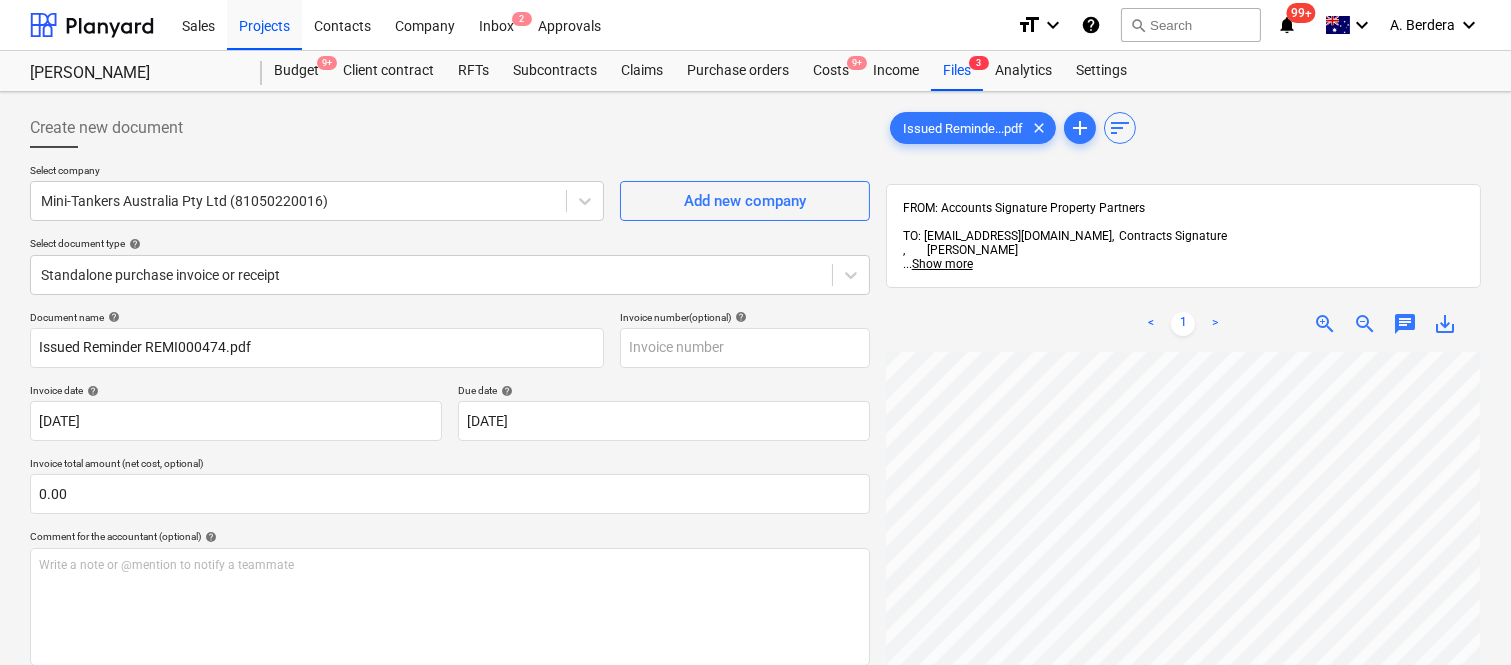 scroll, scrollTop: 495, scrollLeft: 604, axis: both 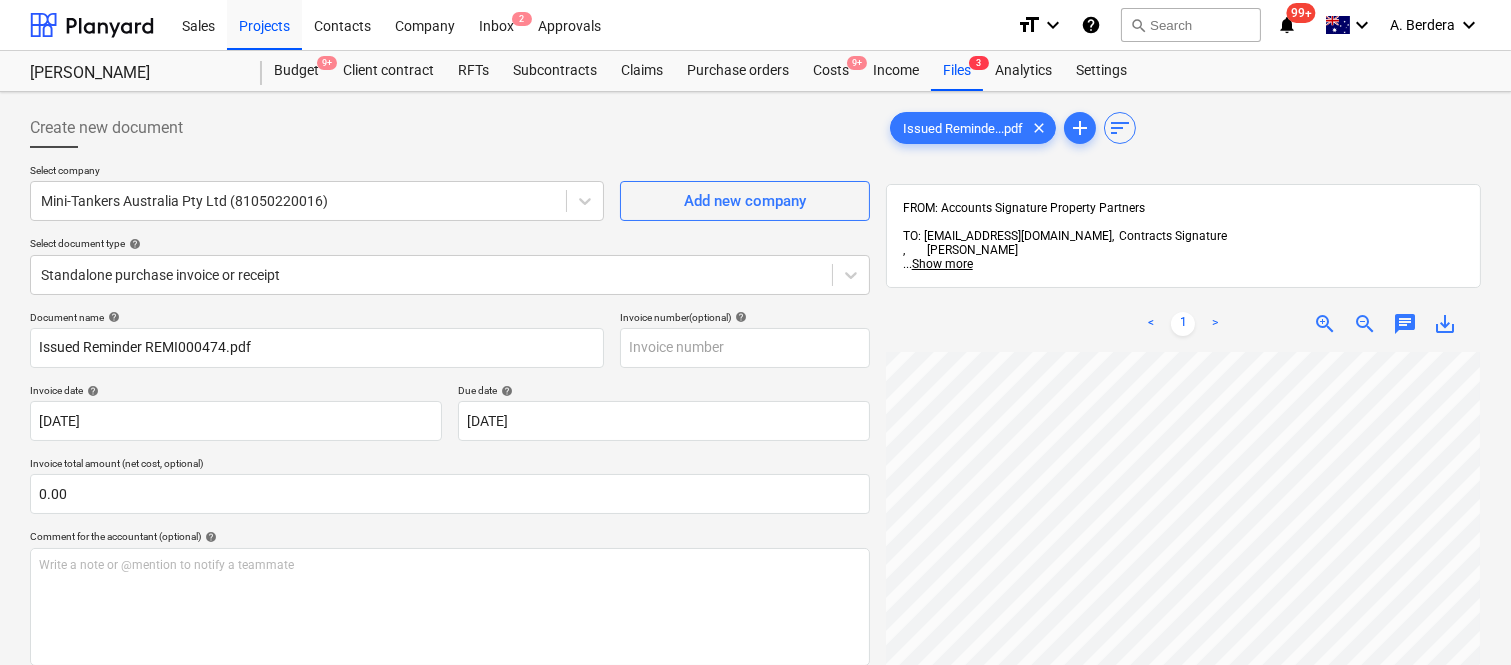 click on "< 1 > zoom_in zoom_out chat 0 save_alt" at bounding box center [1183, 628] 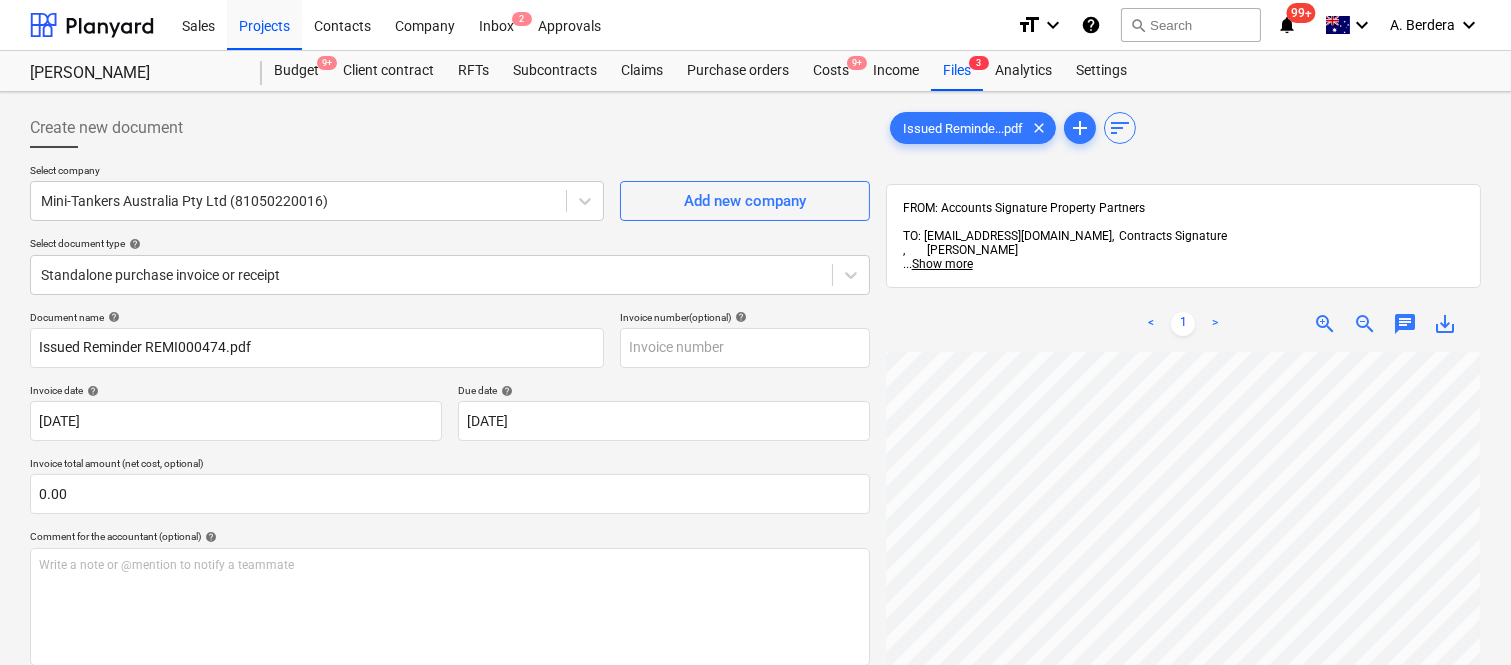 scroll, scrollTop: 692, scrollLeft: 604, axis: both 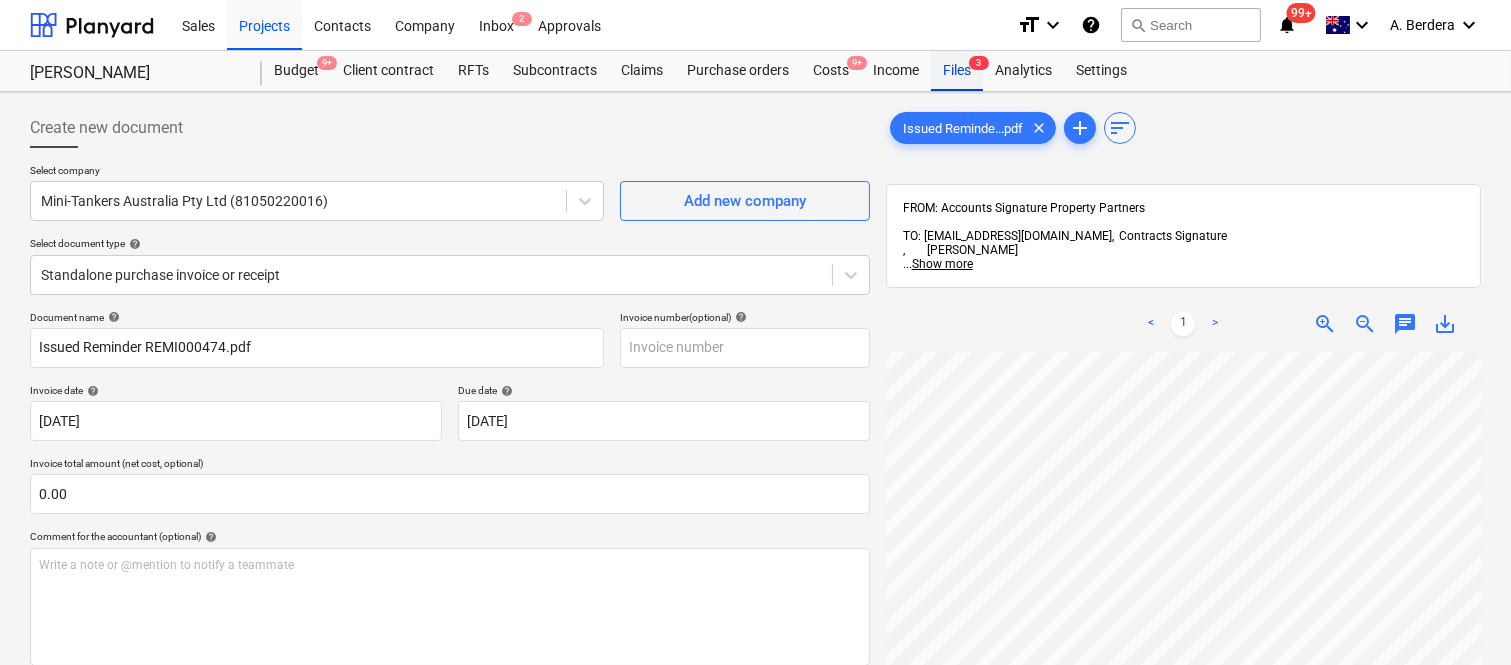 click on "3" at bounding box center (979, 63) 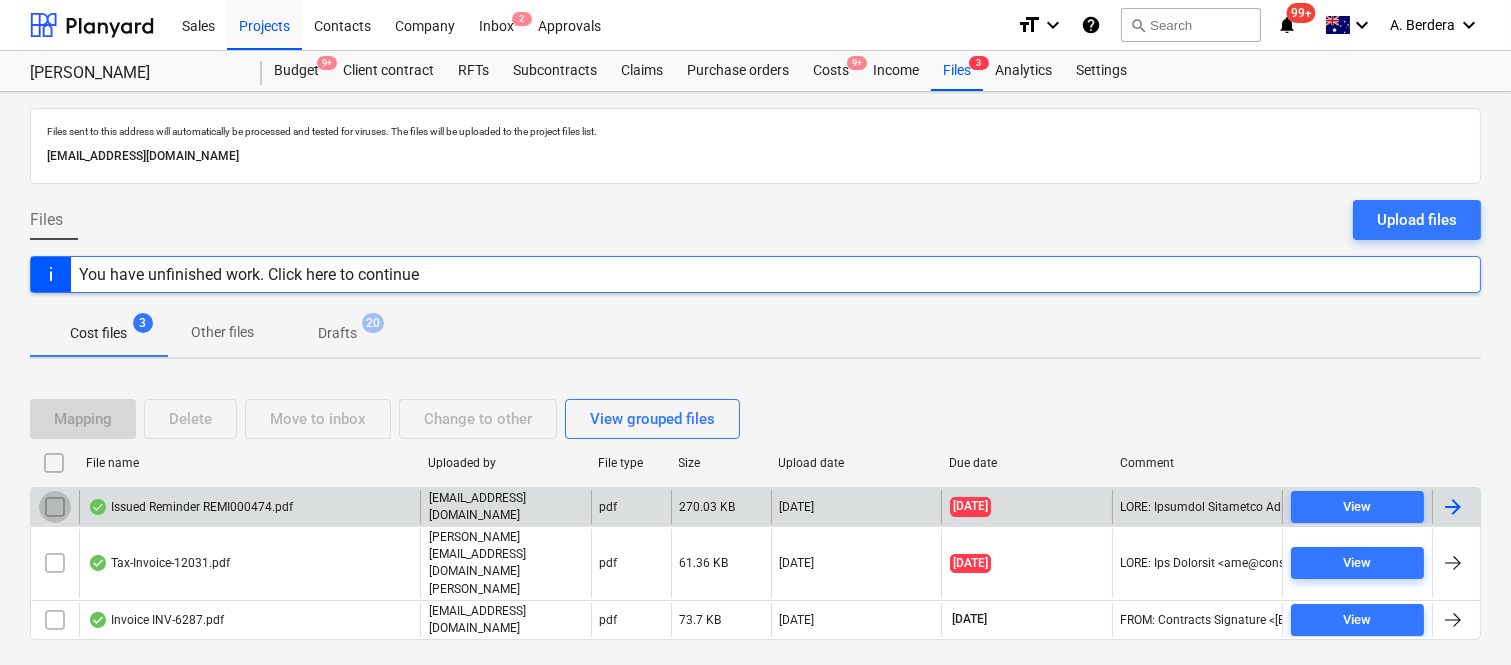 click at bounding box center (55, 507) 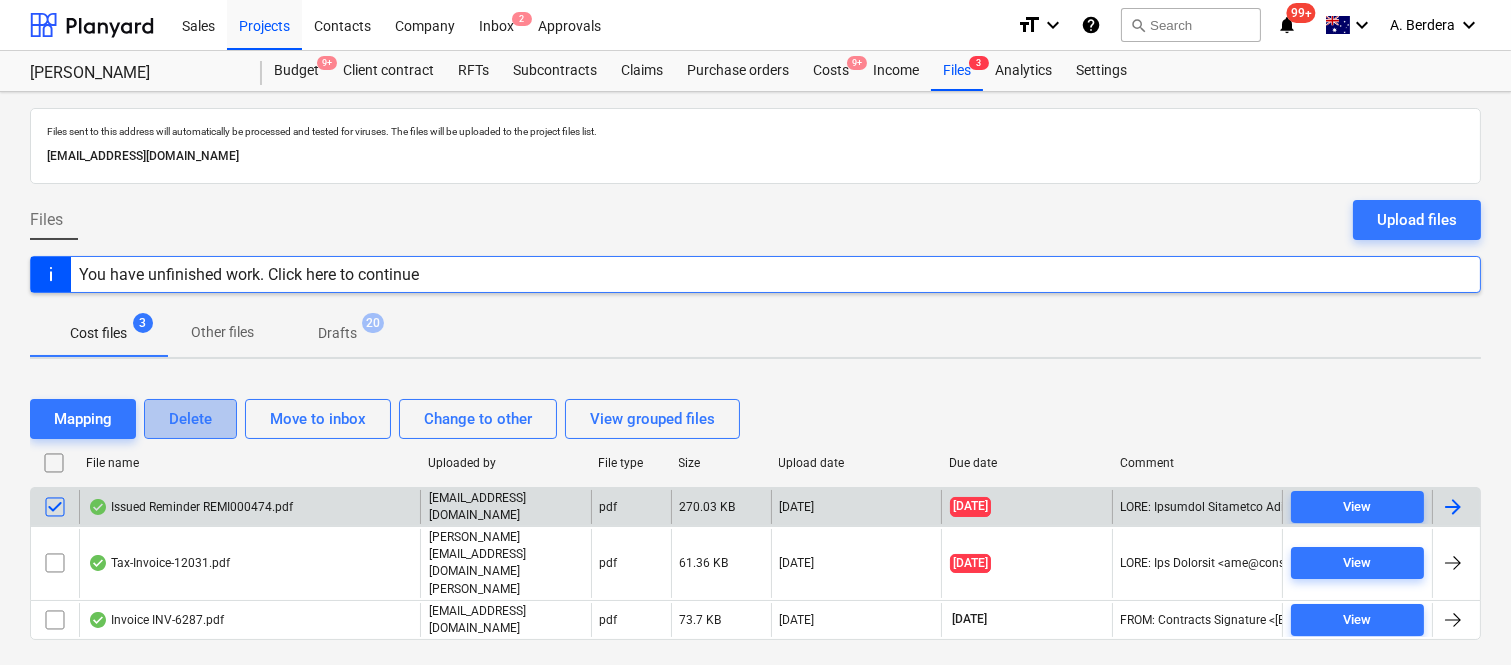 click on "Delete" at bounding box center (190, 419) 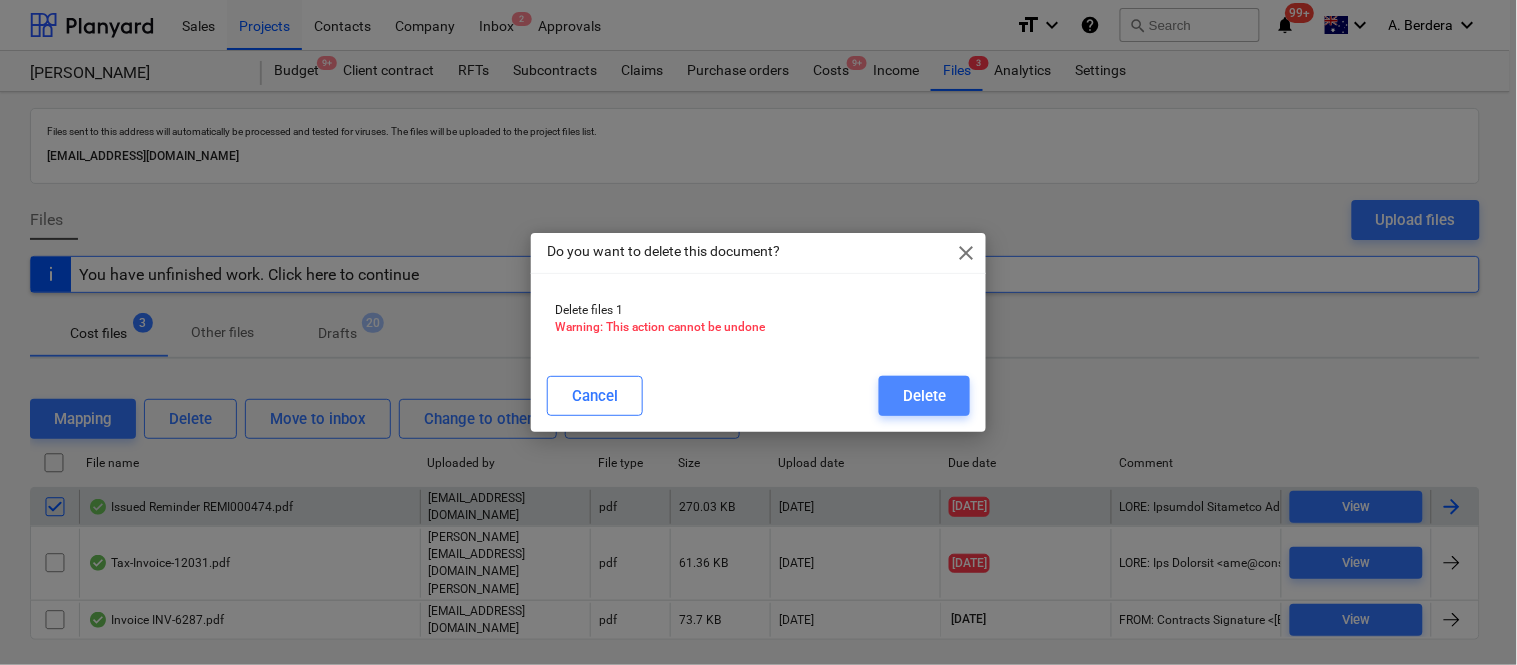 click on "Delete" at bounding box center [924, 396] 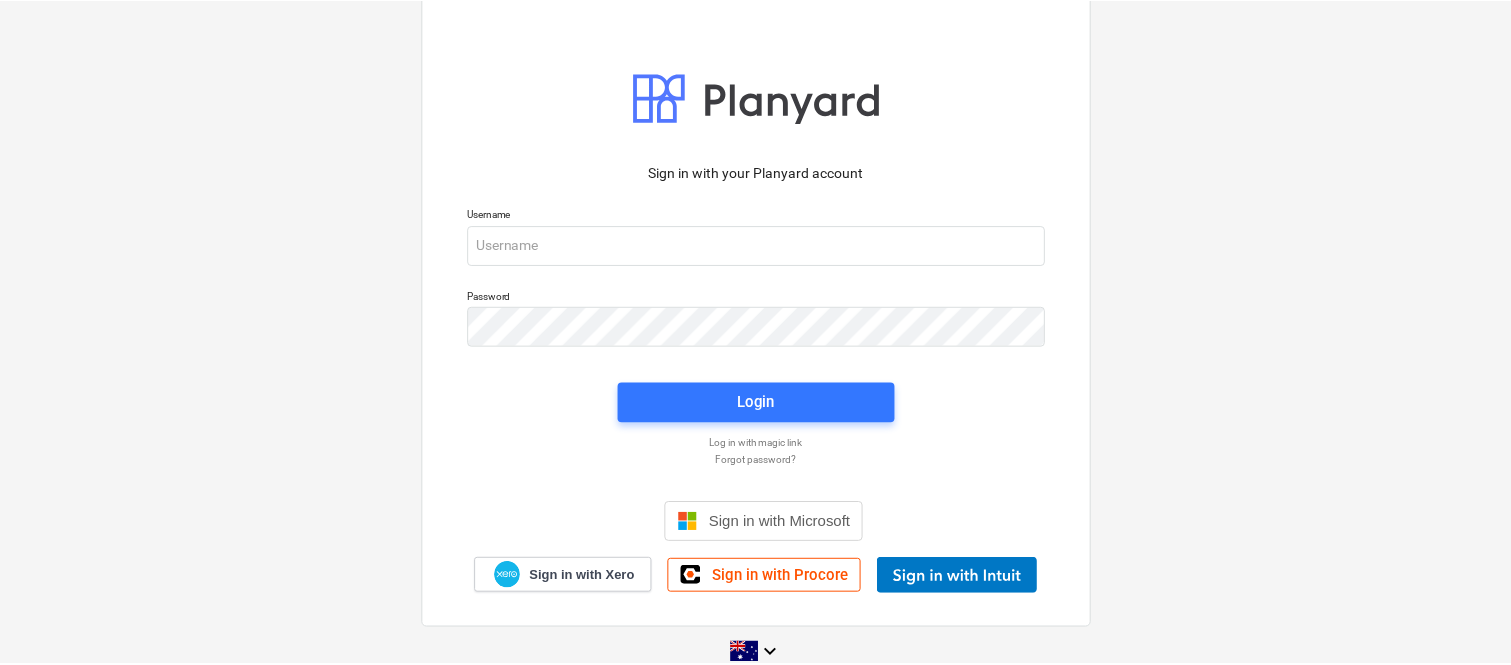 scroll, scrollTop: 0, scrollLeft: 0, axis: both 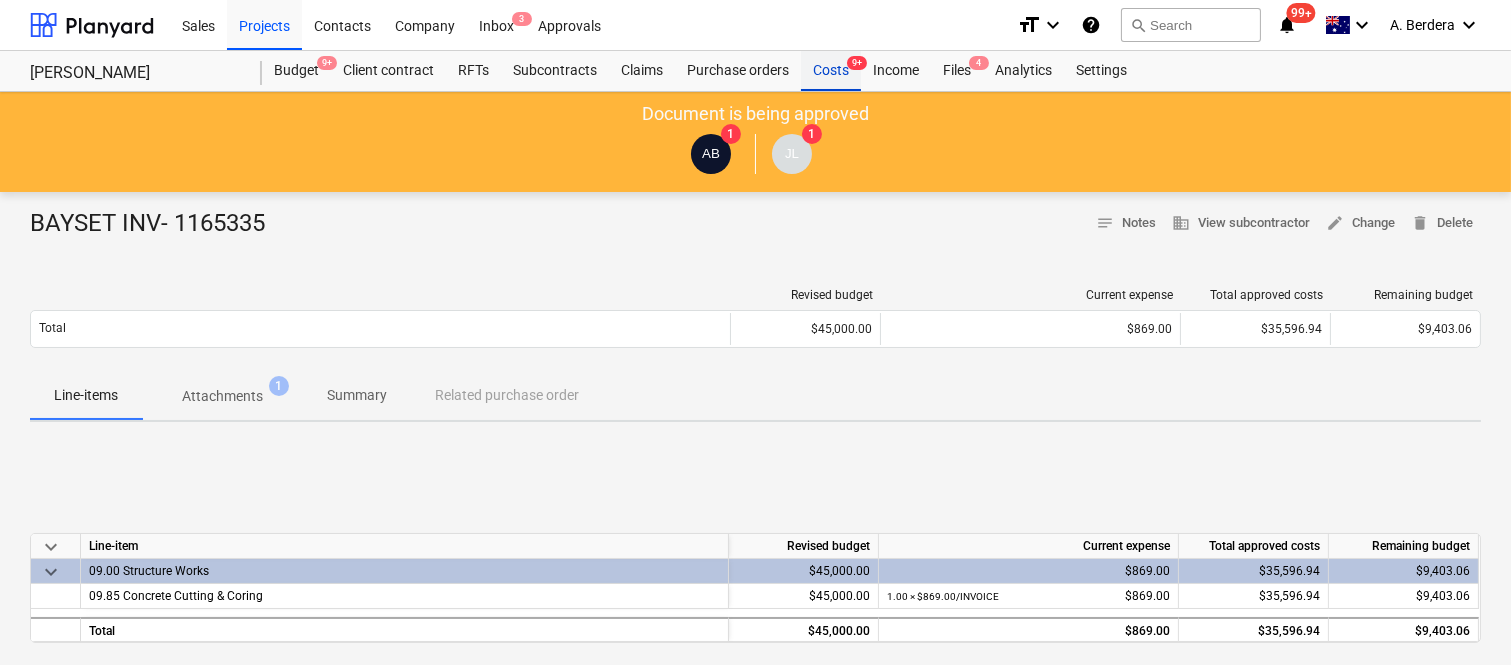 click on "Costs 9+" at bounding box center (831, 71) 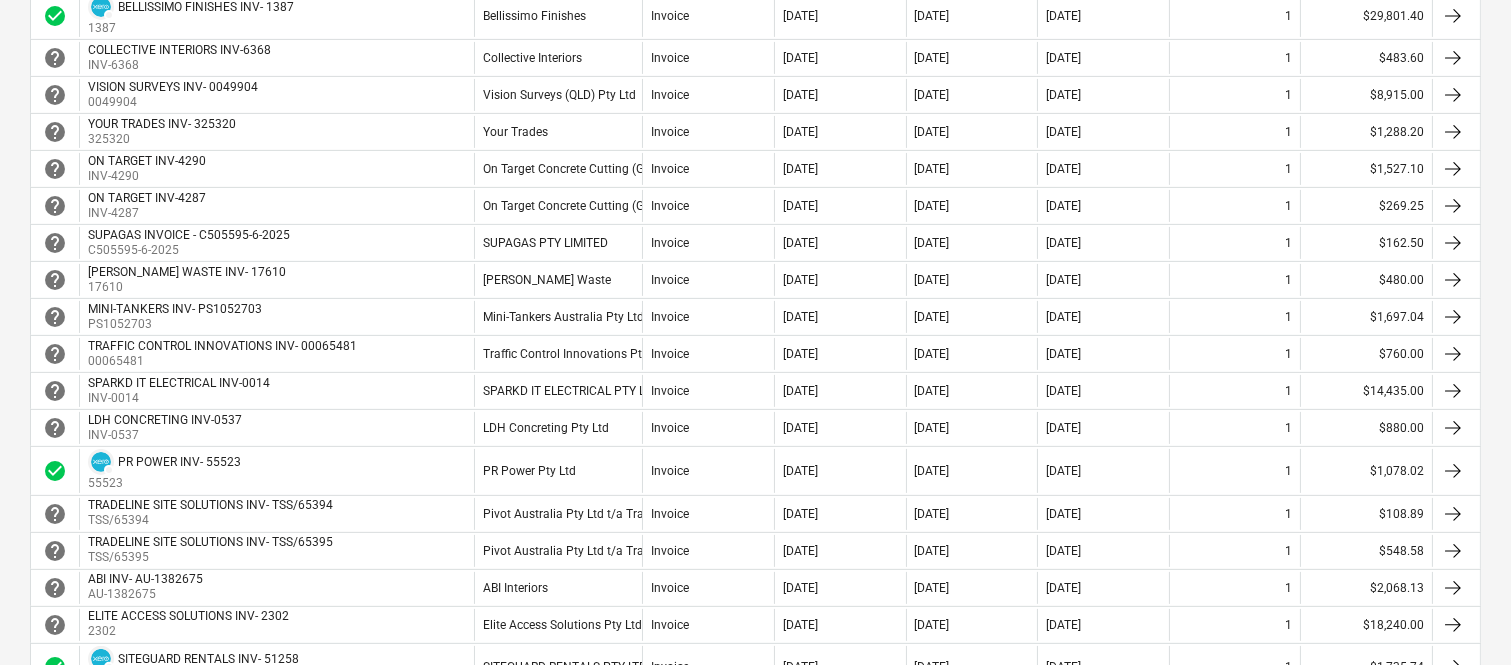 scroll, scrollTop: 1155, scrollLeft: 0, axis: vertical 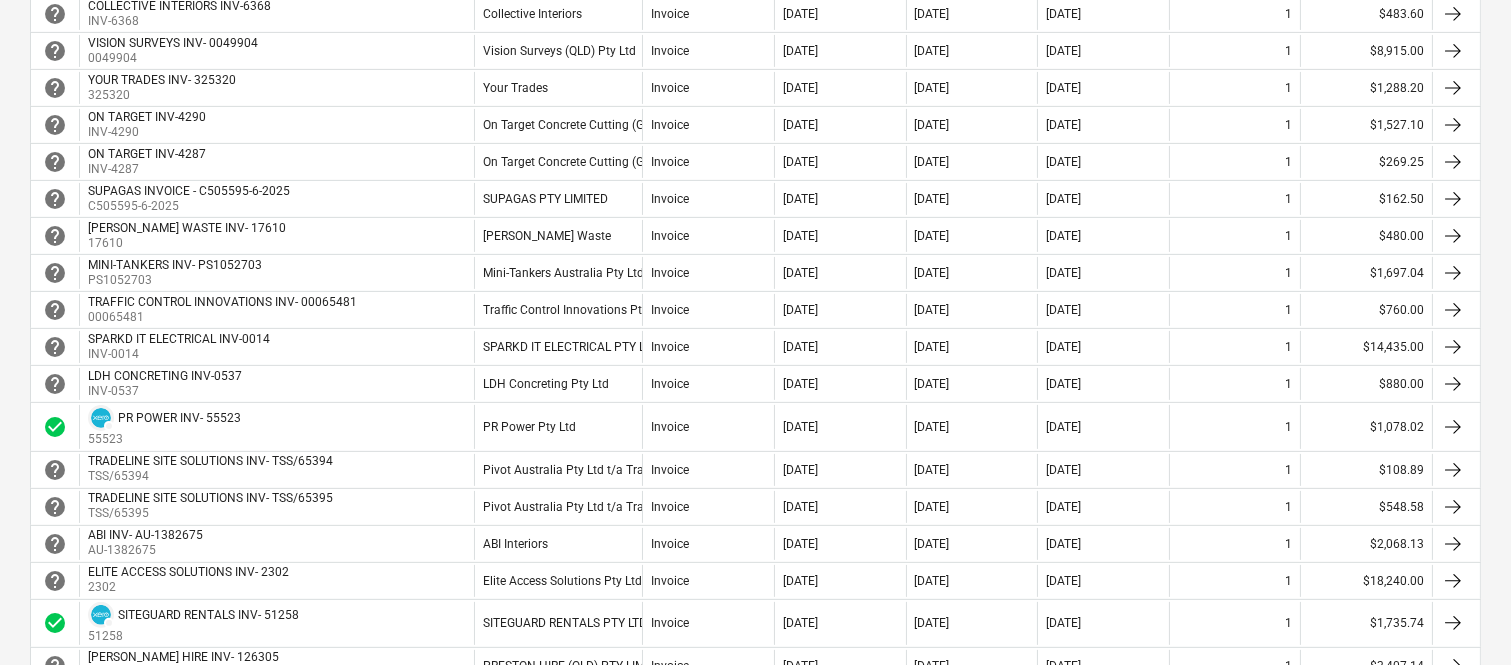 click on "Invoice" at bounding box center [708, 273] 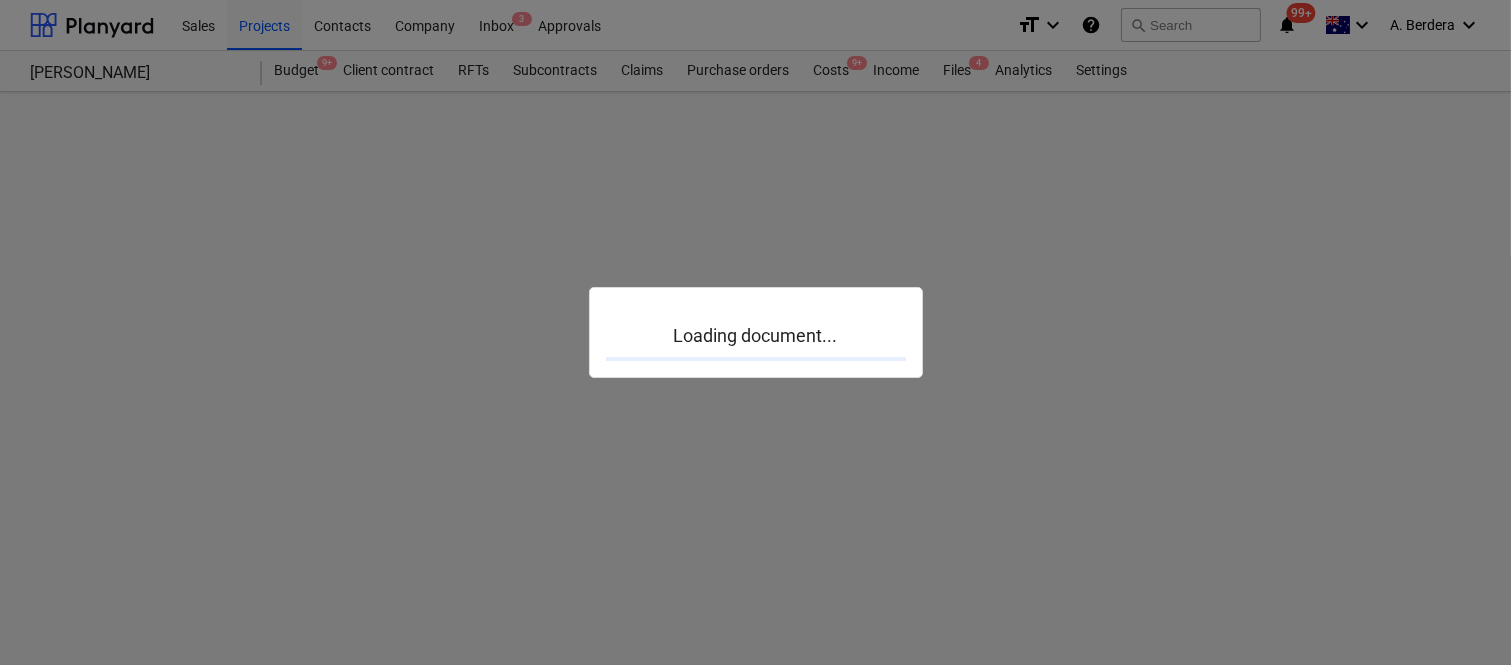 scroll, scrollTop: 0, scrollLeft: 0, axis: both 